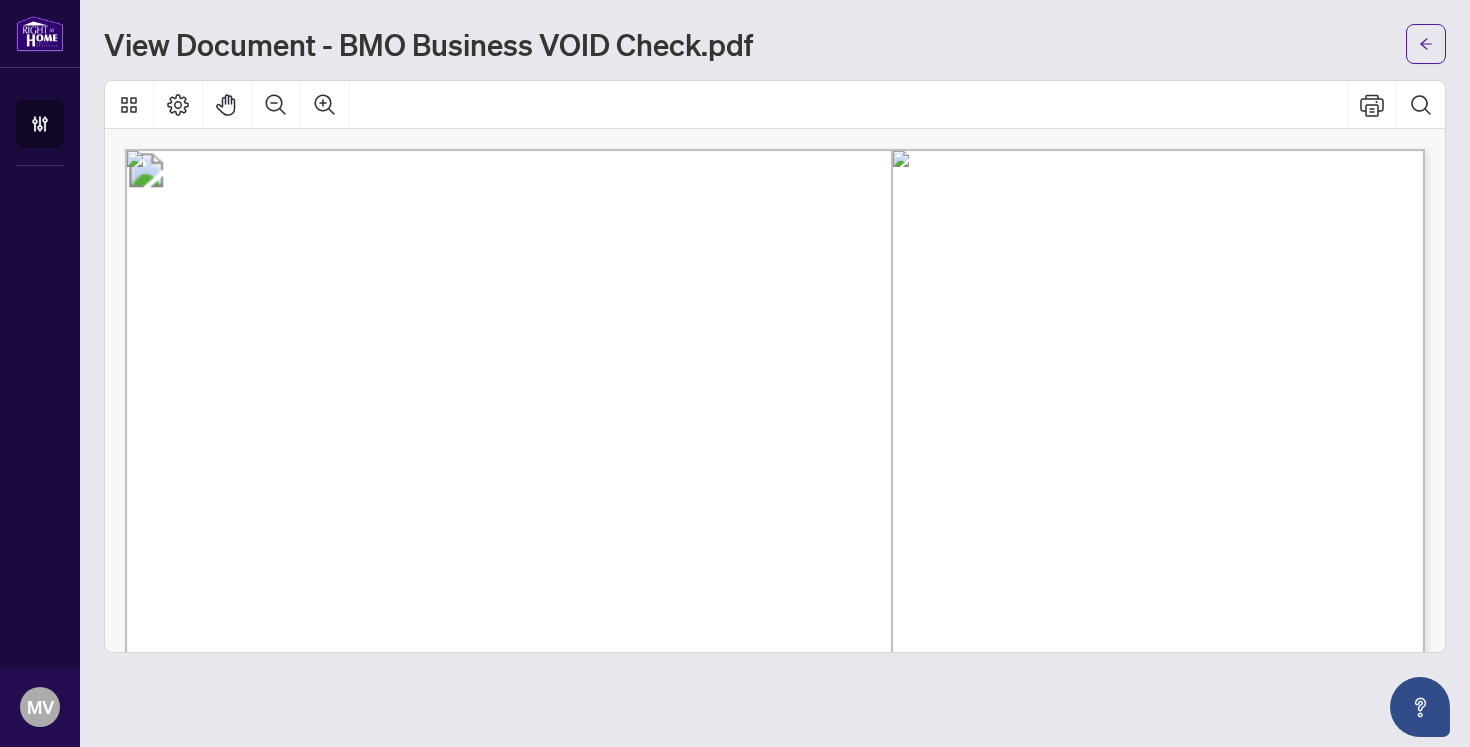 scroll, scrollTop: 0, scrollLeft: 0, axis: both 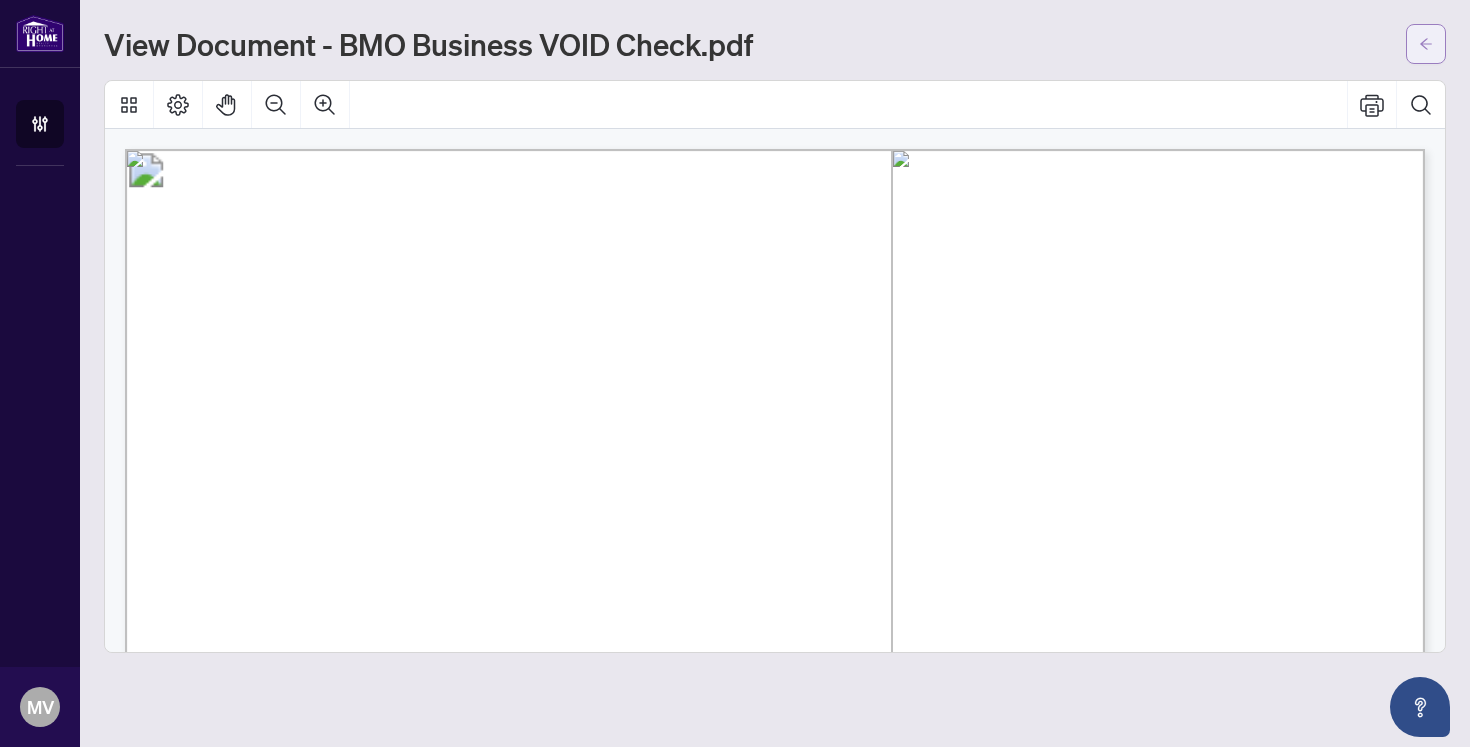 click at bounding box center (1426, 44) 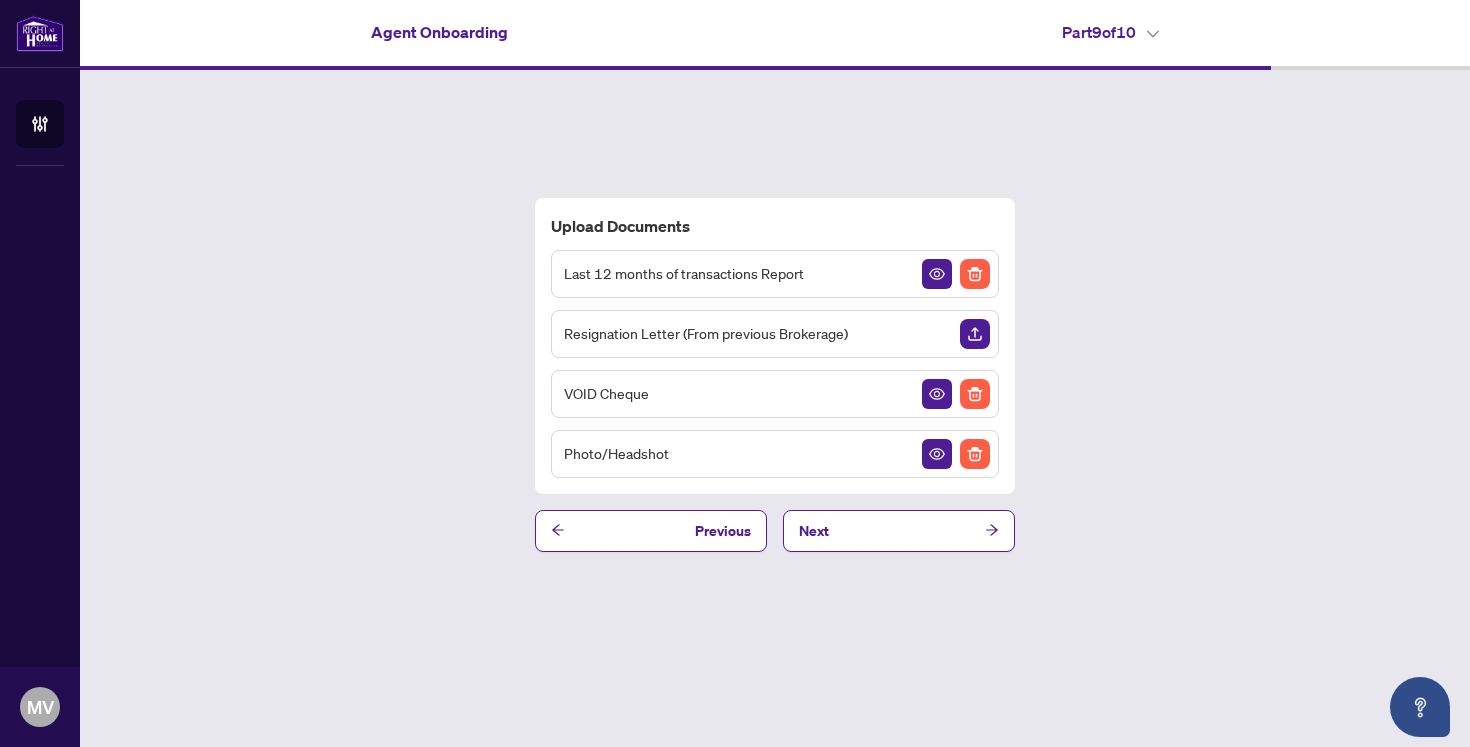 click at bounding box center (975, 334) 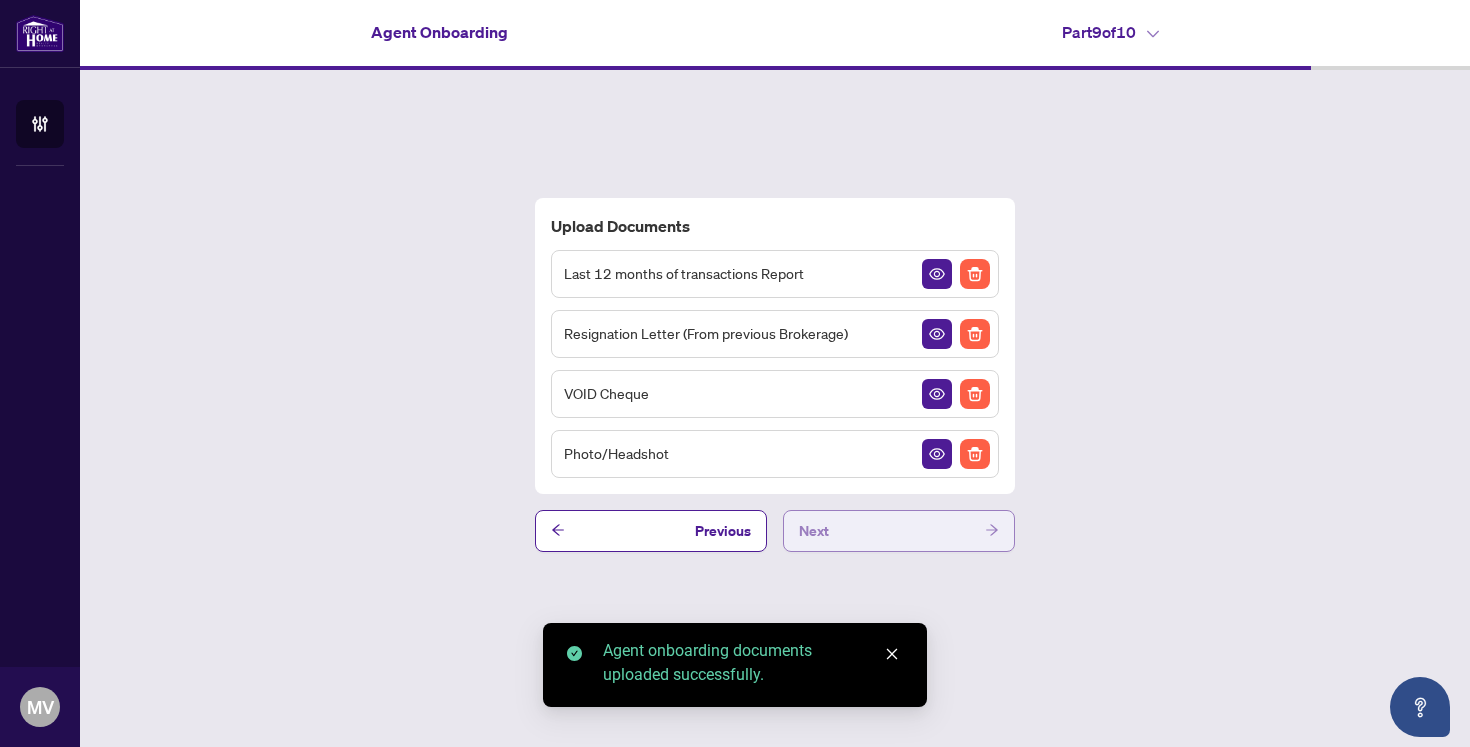 click on "Next" at bounding box center (899, 531) 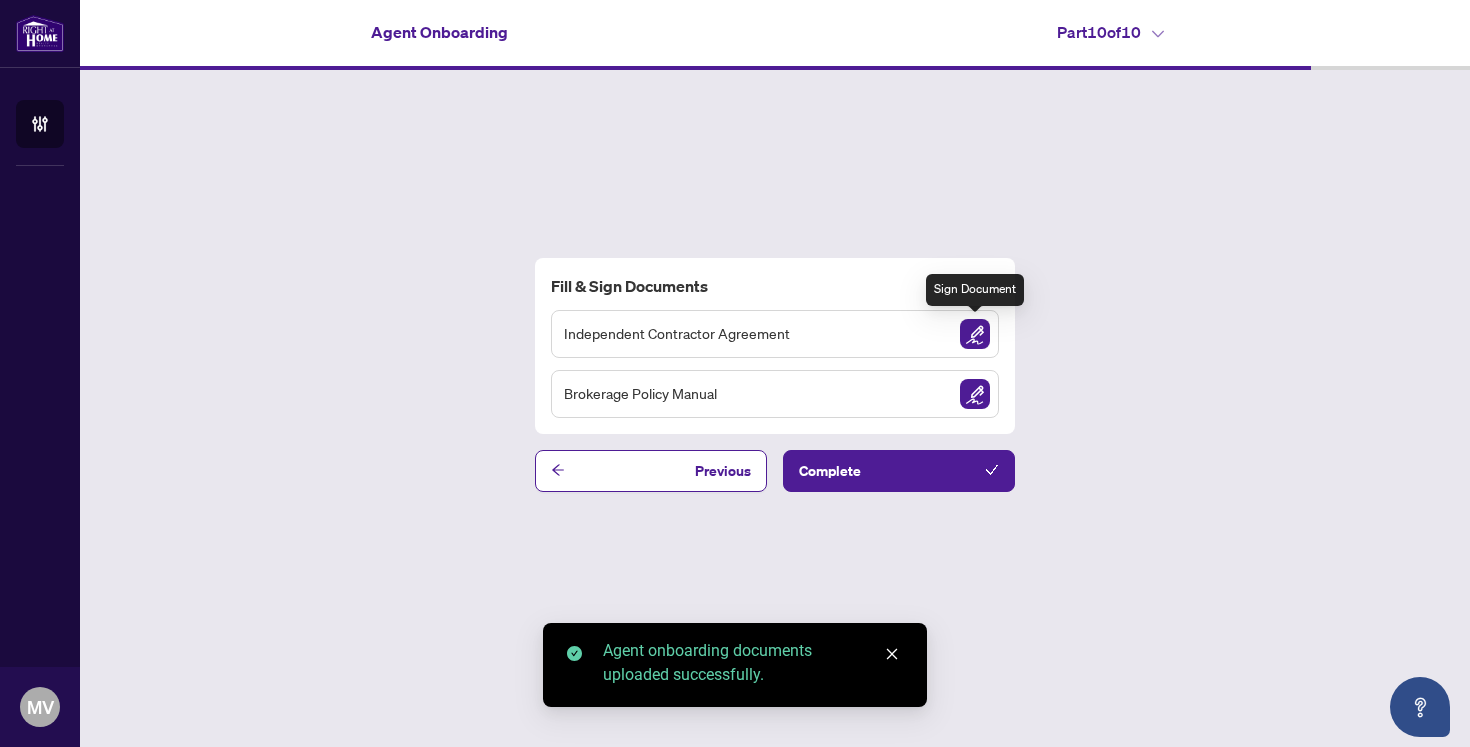 click at bounding box center (975, 334) 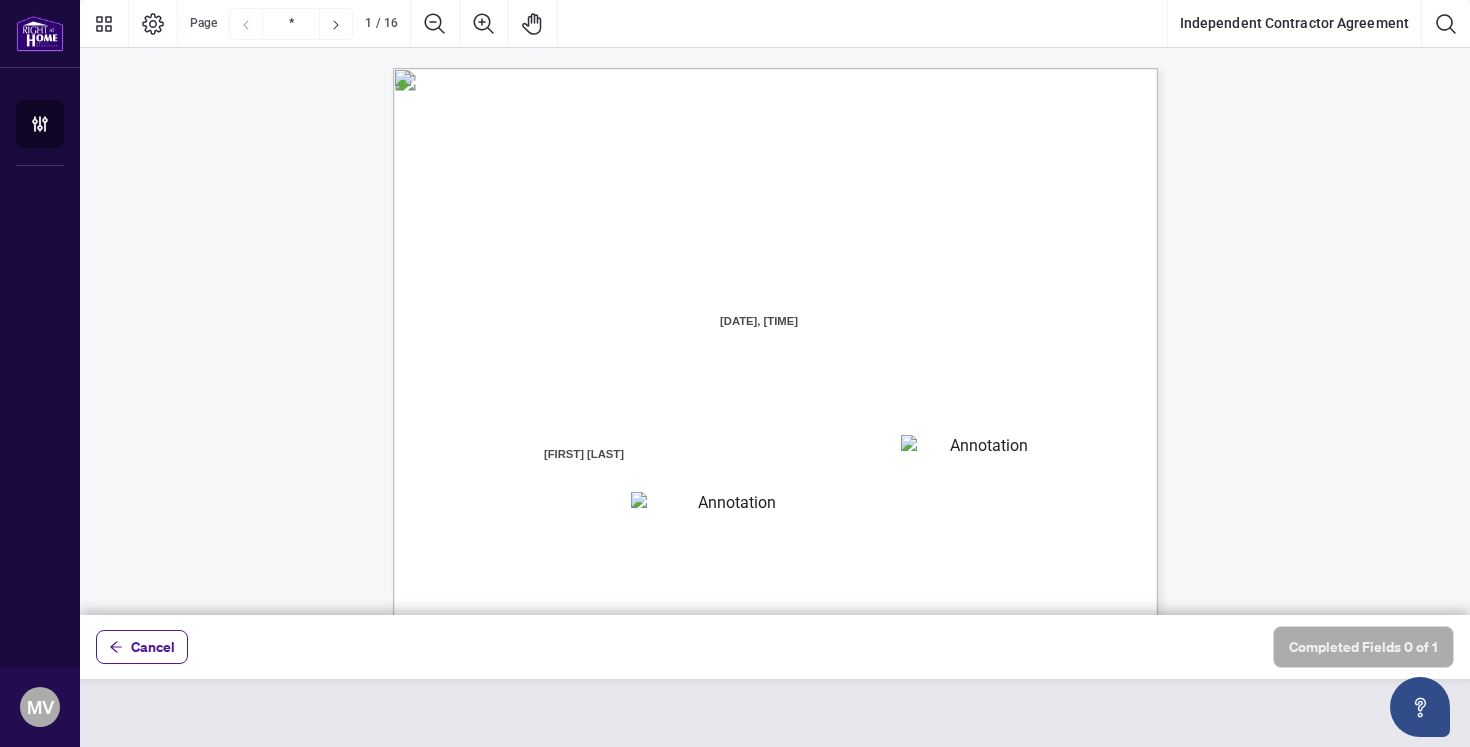 click at bounding box center [981, 450] 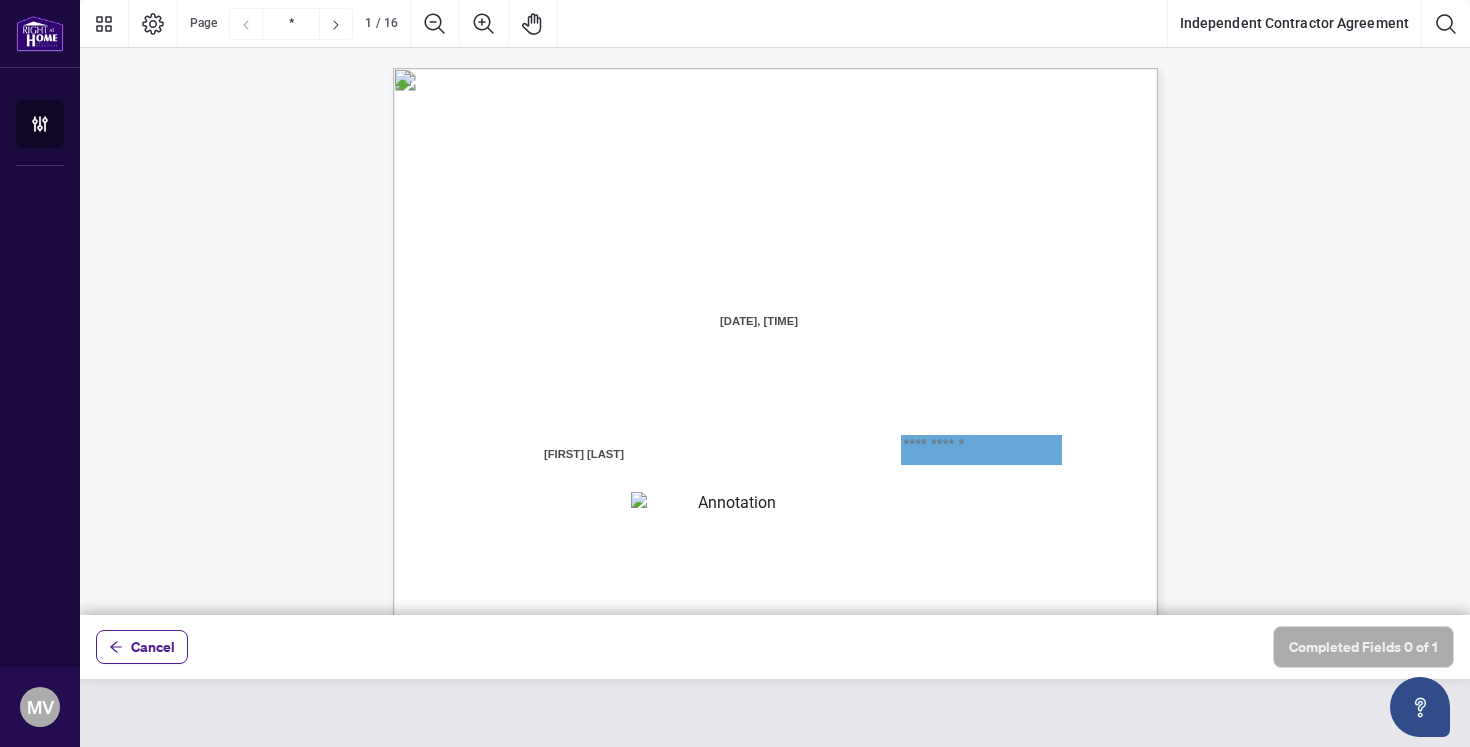 type on "**********" 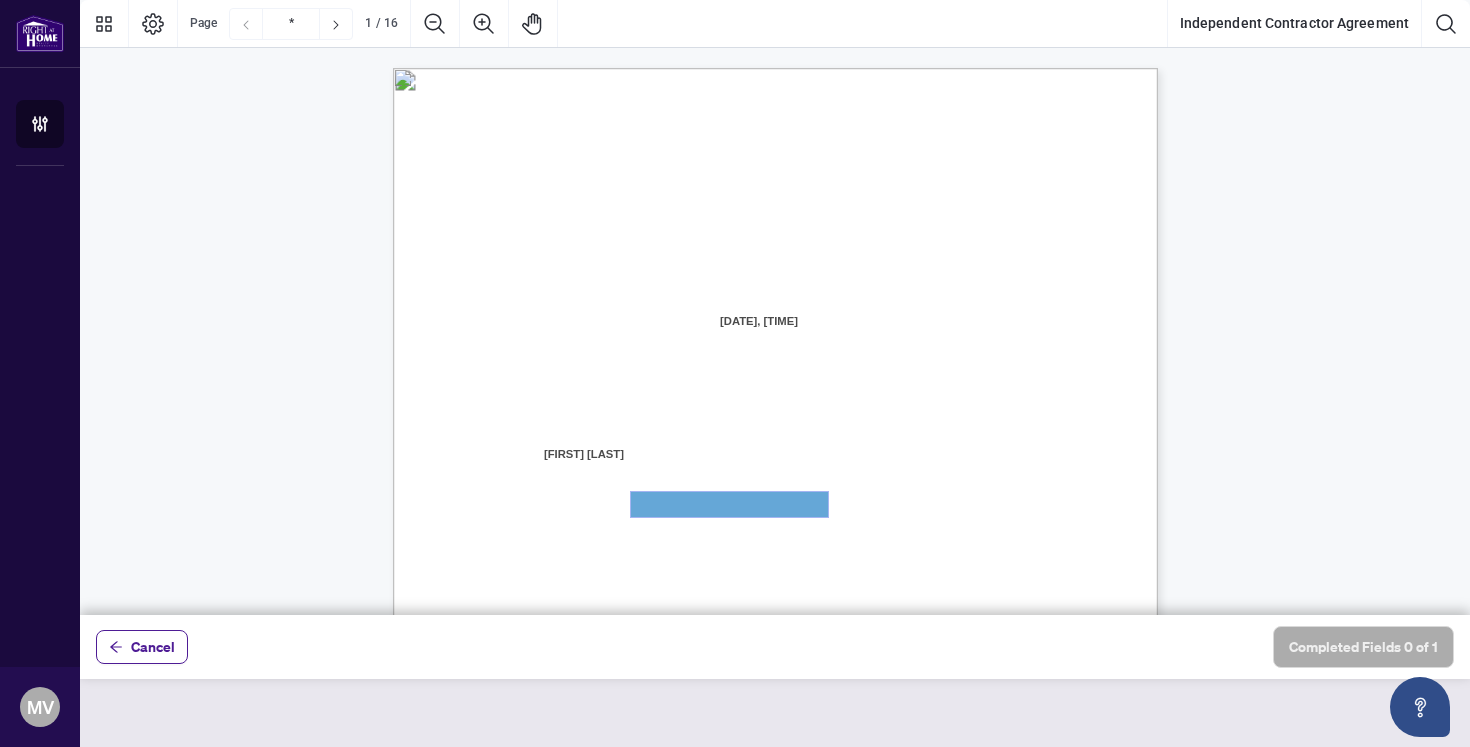 click at bounding box center (729, 504) 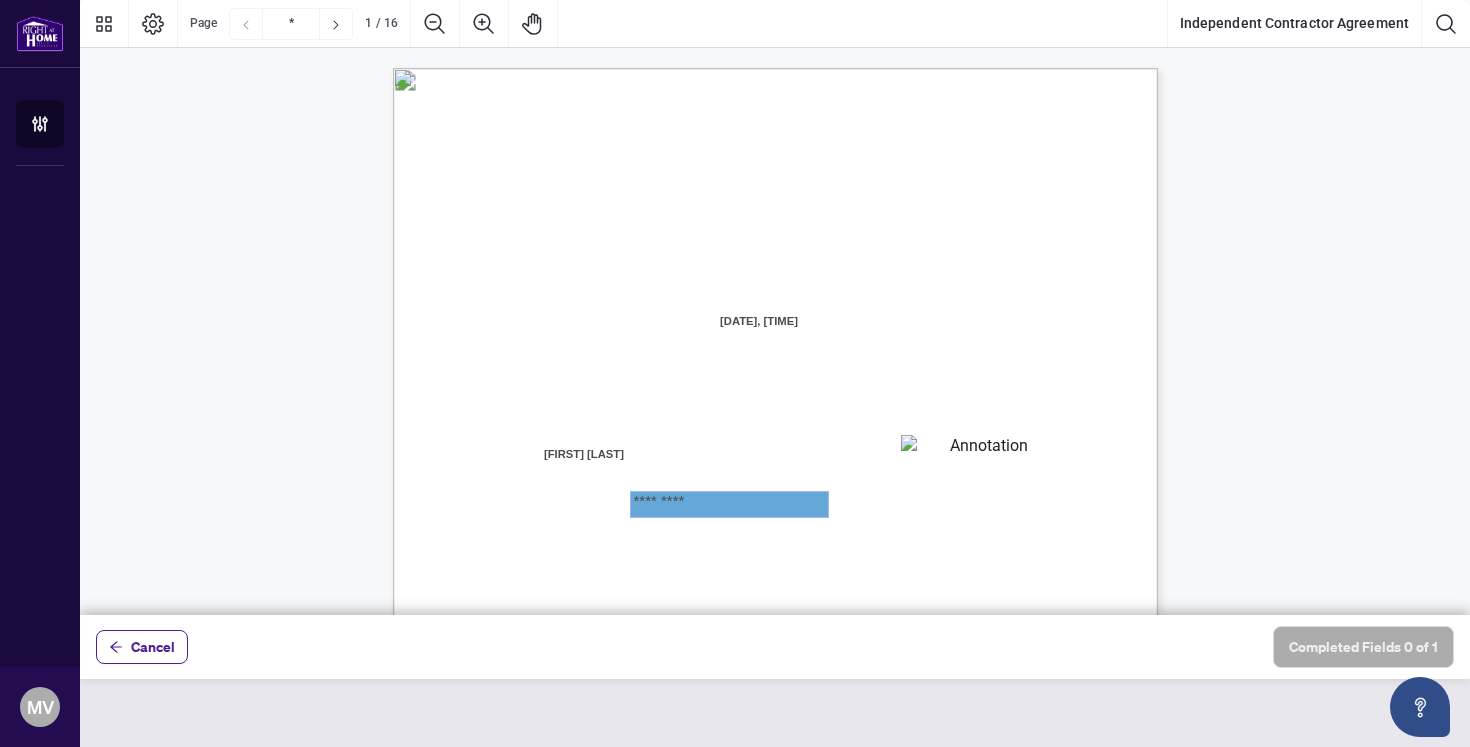 type on "**********" 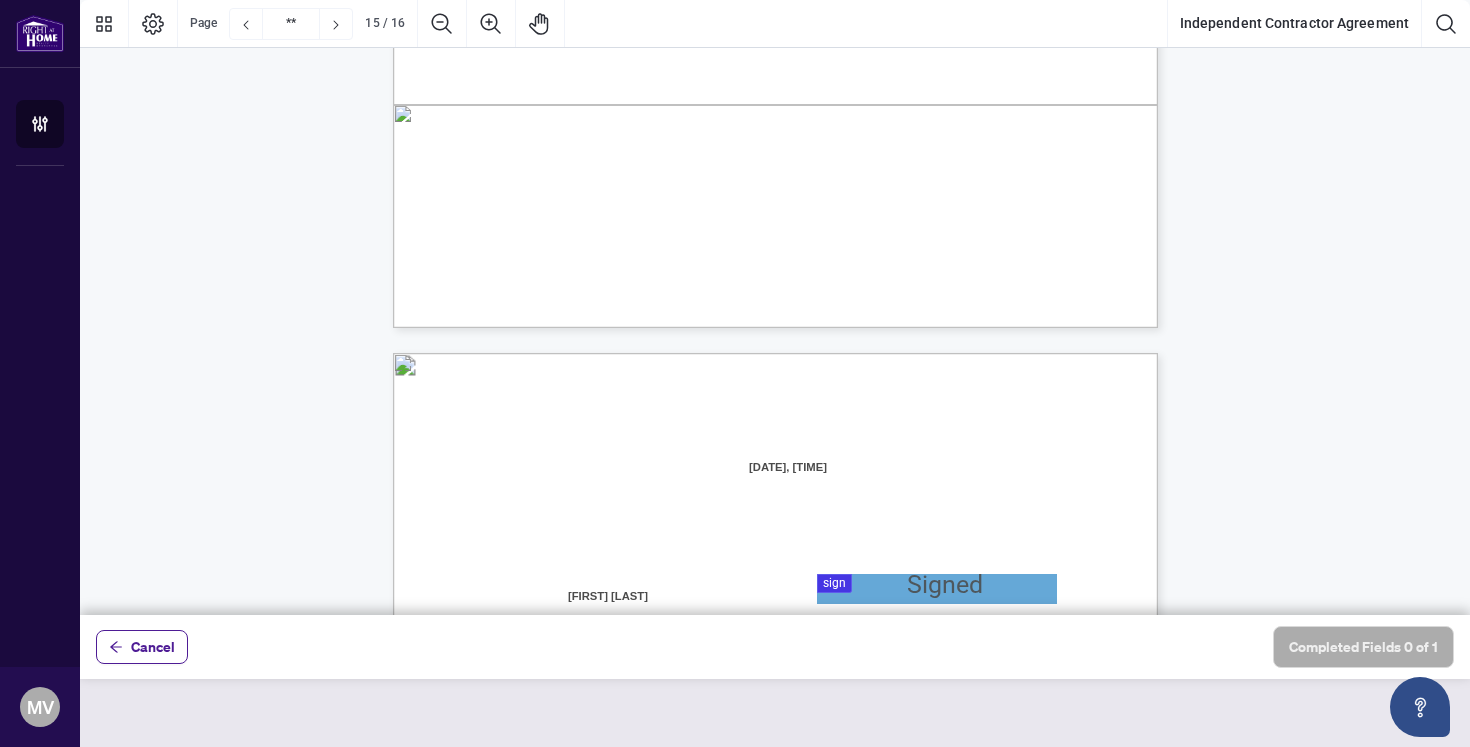 type on "**" 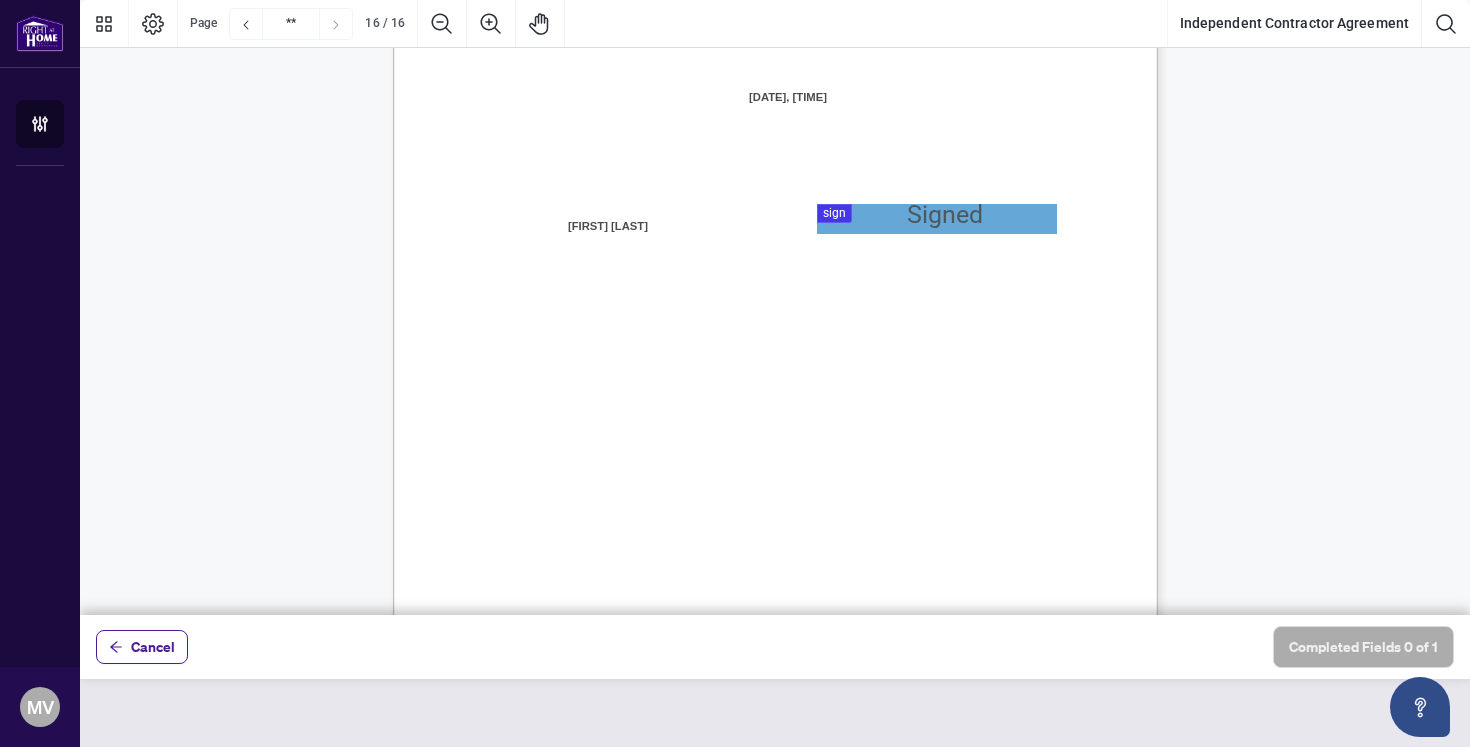 scroll, scrollTop: 15308, scrollLeft: 0, axis: vertical 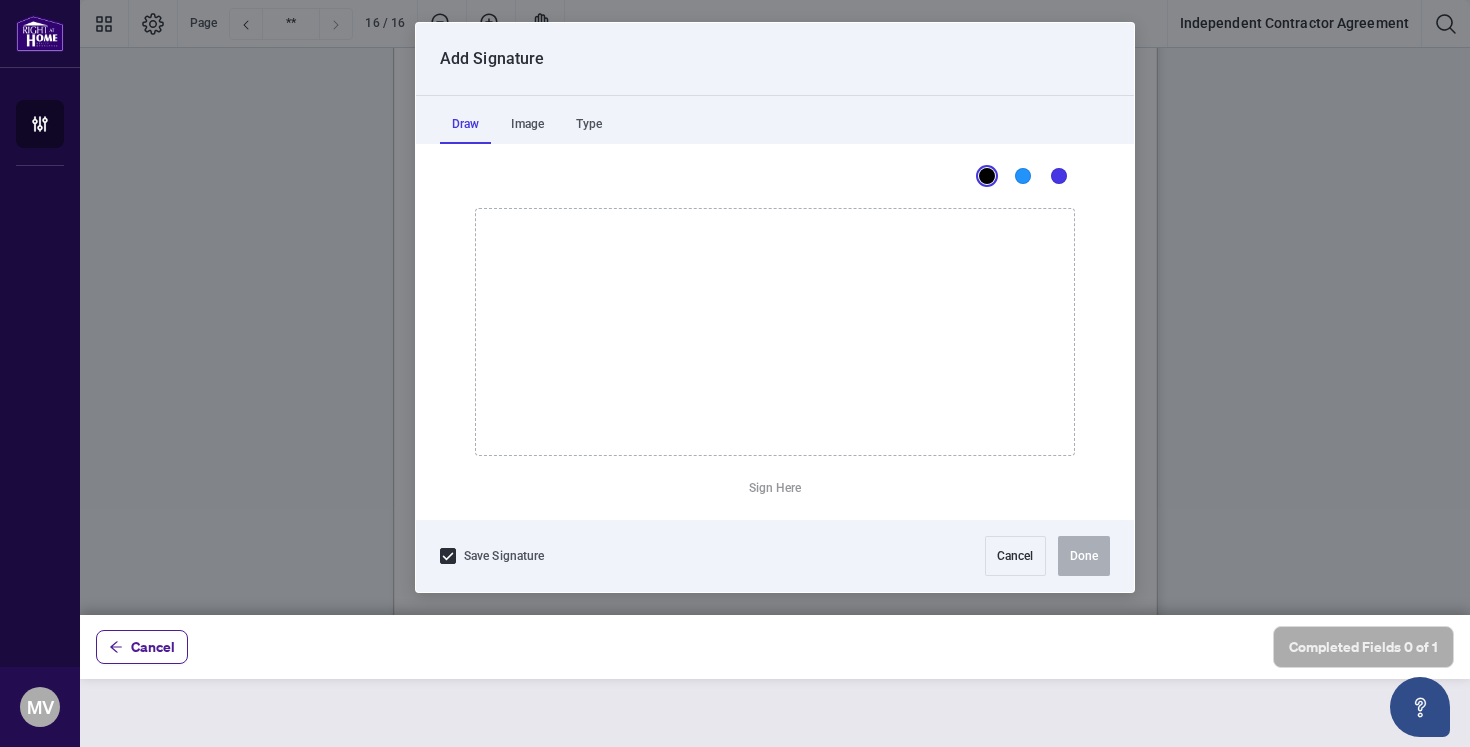 click at bounding box center (775, 307) 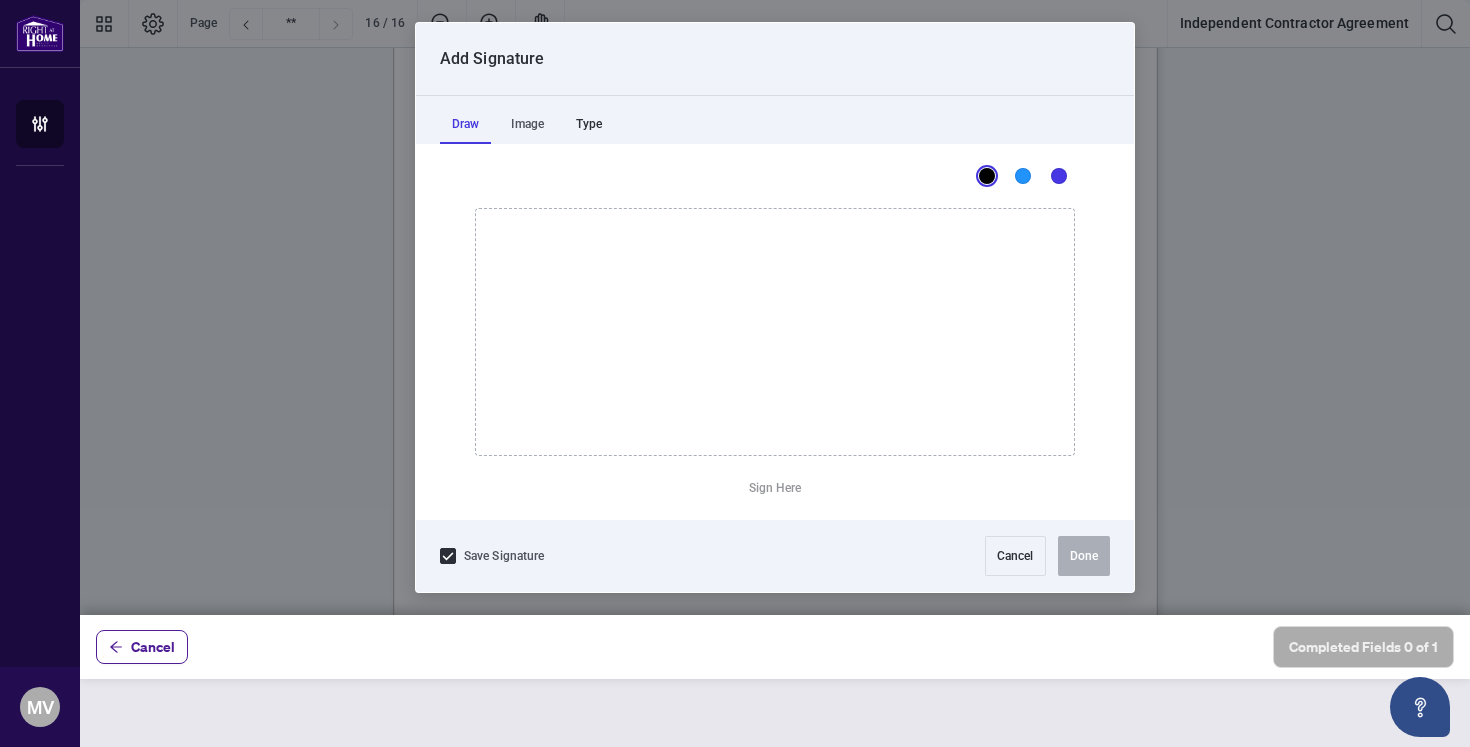 click on "Type" at bounding box center (589, 124) 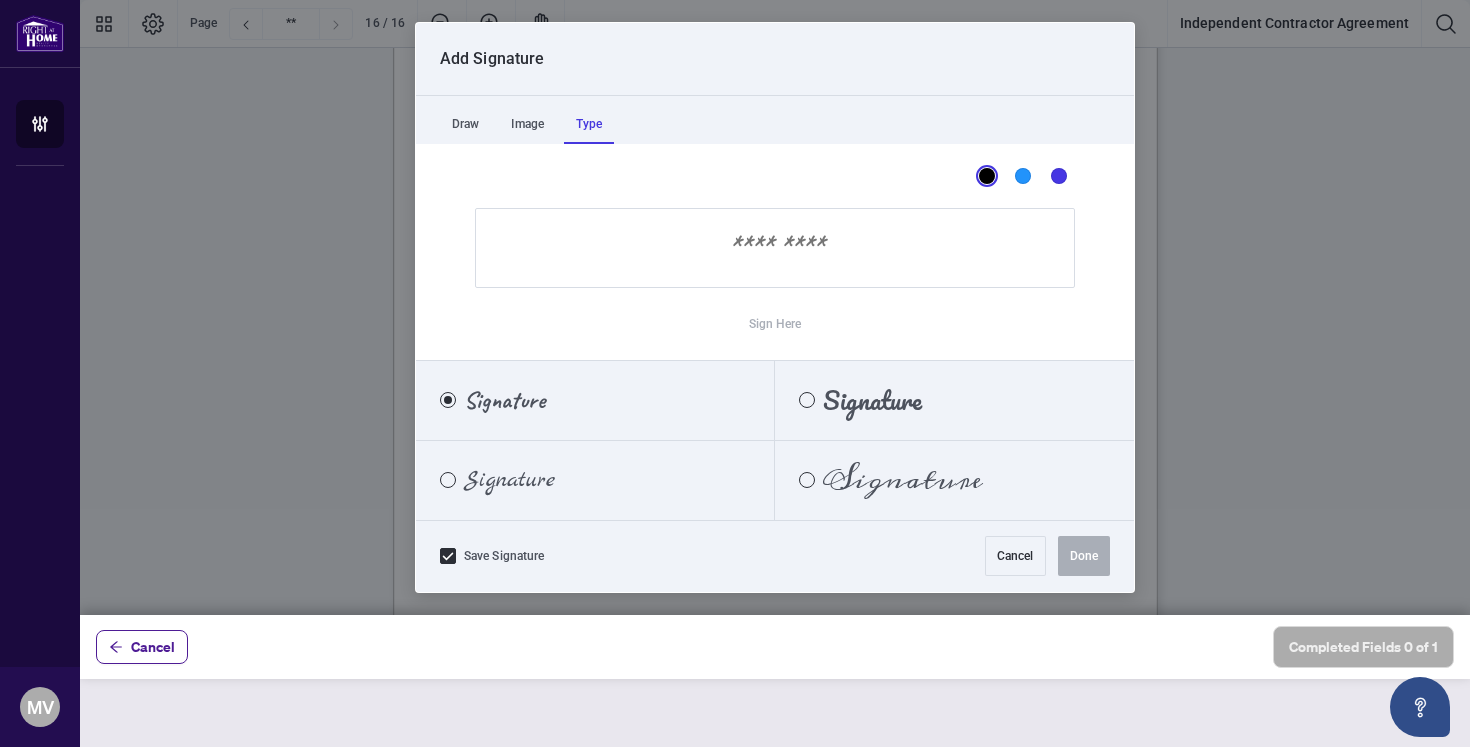 click at bounding box center [775, 248] 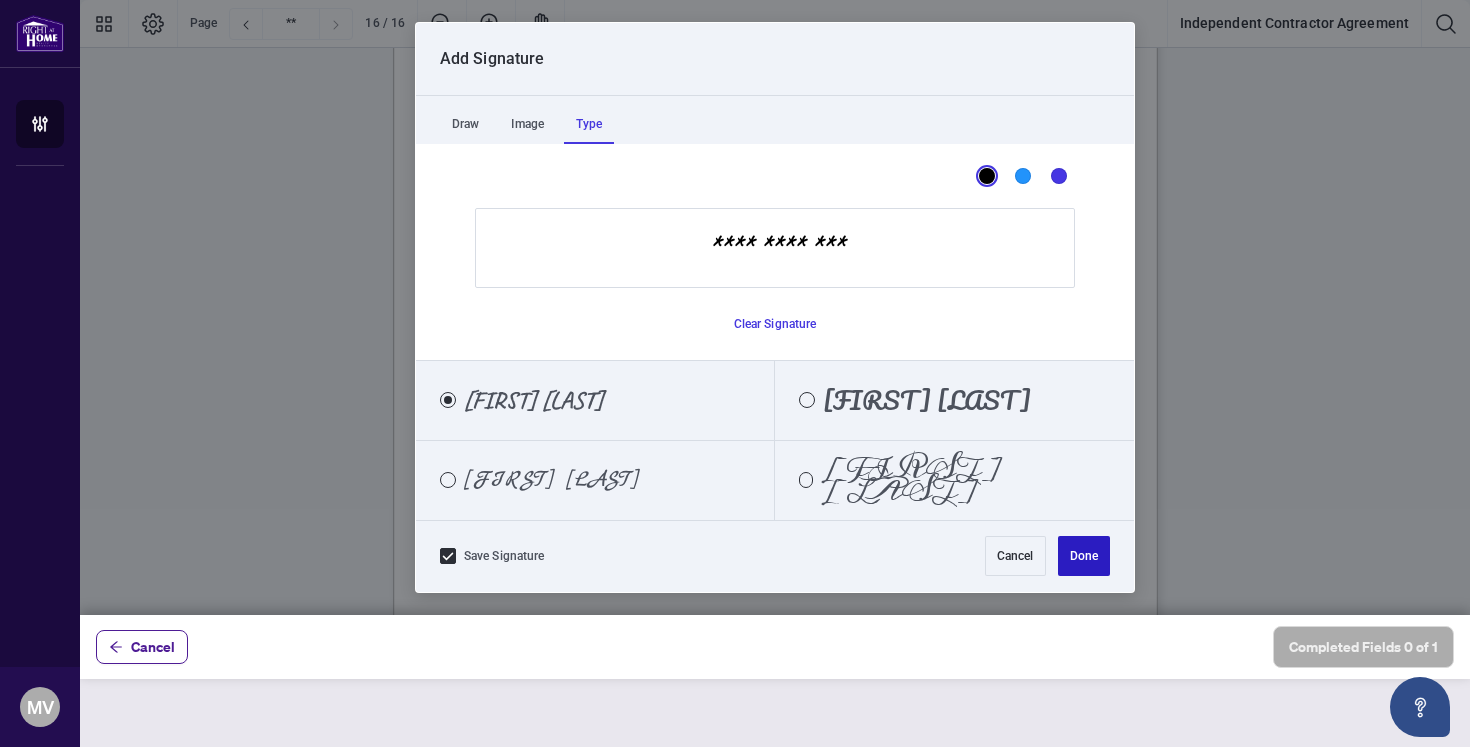 type on "**********" 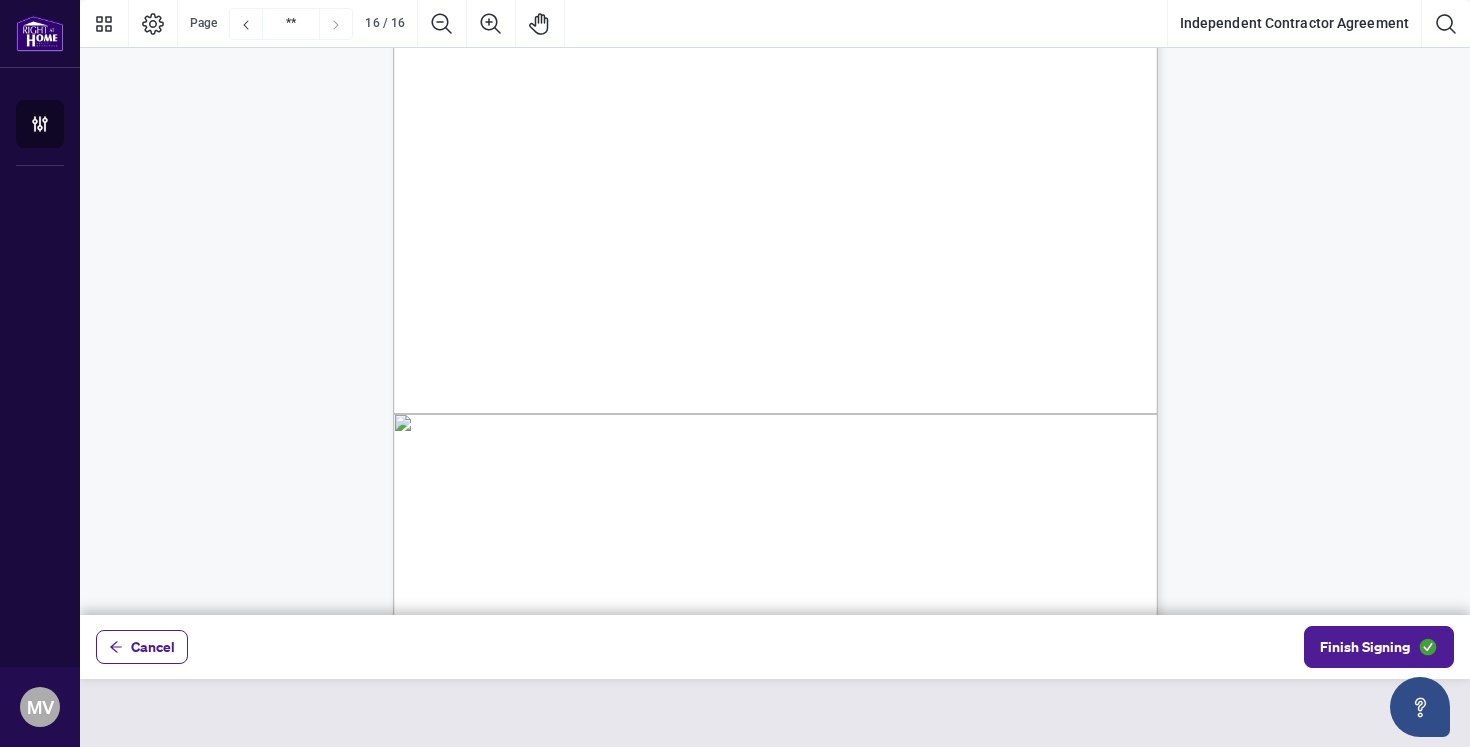 scroll, scrollTop: 15688, scrollLeft: 0, axis: vertical 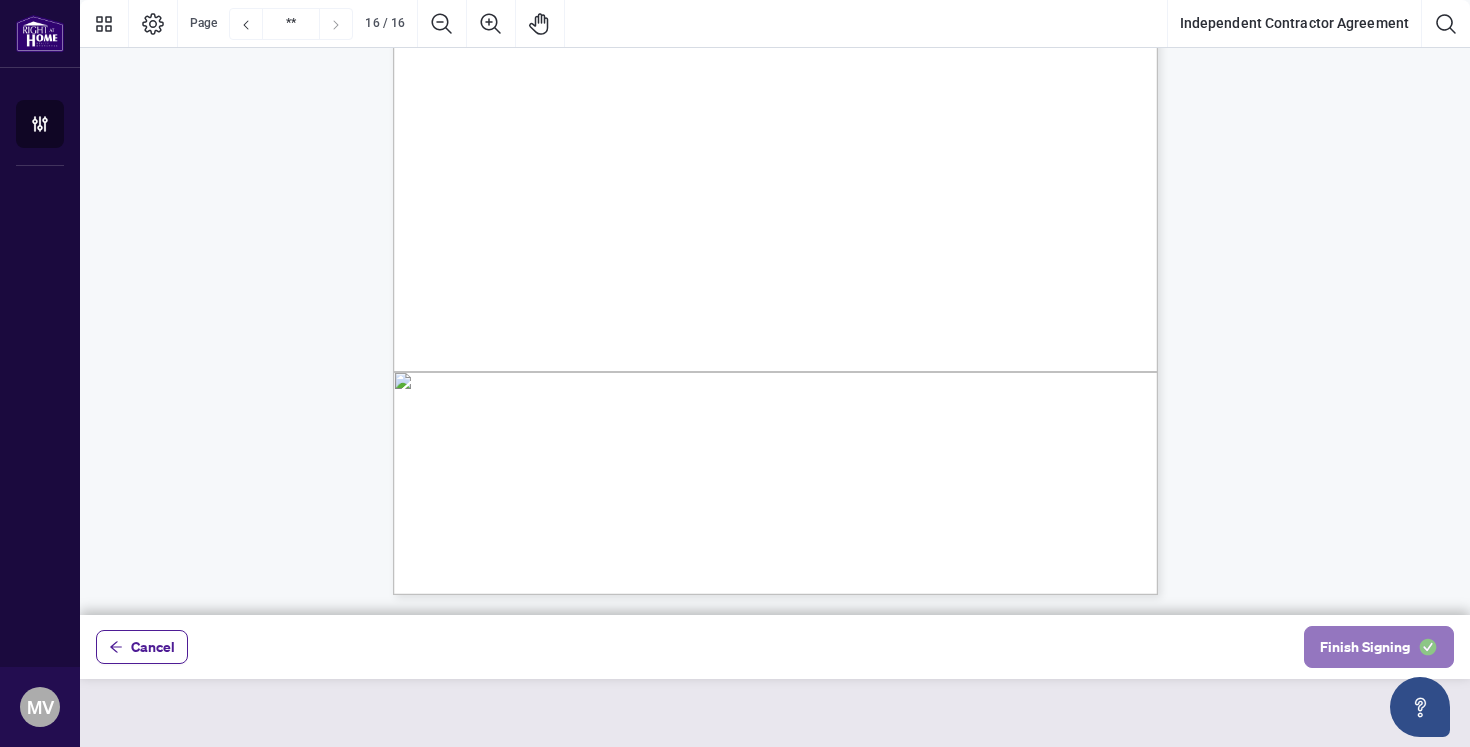 click on "Finish Signing" at bounding box center (1365, 647) 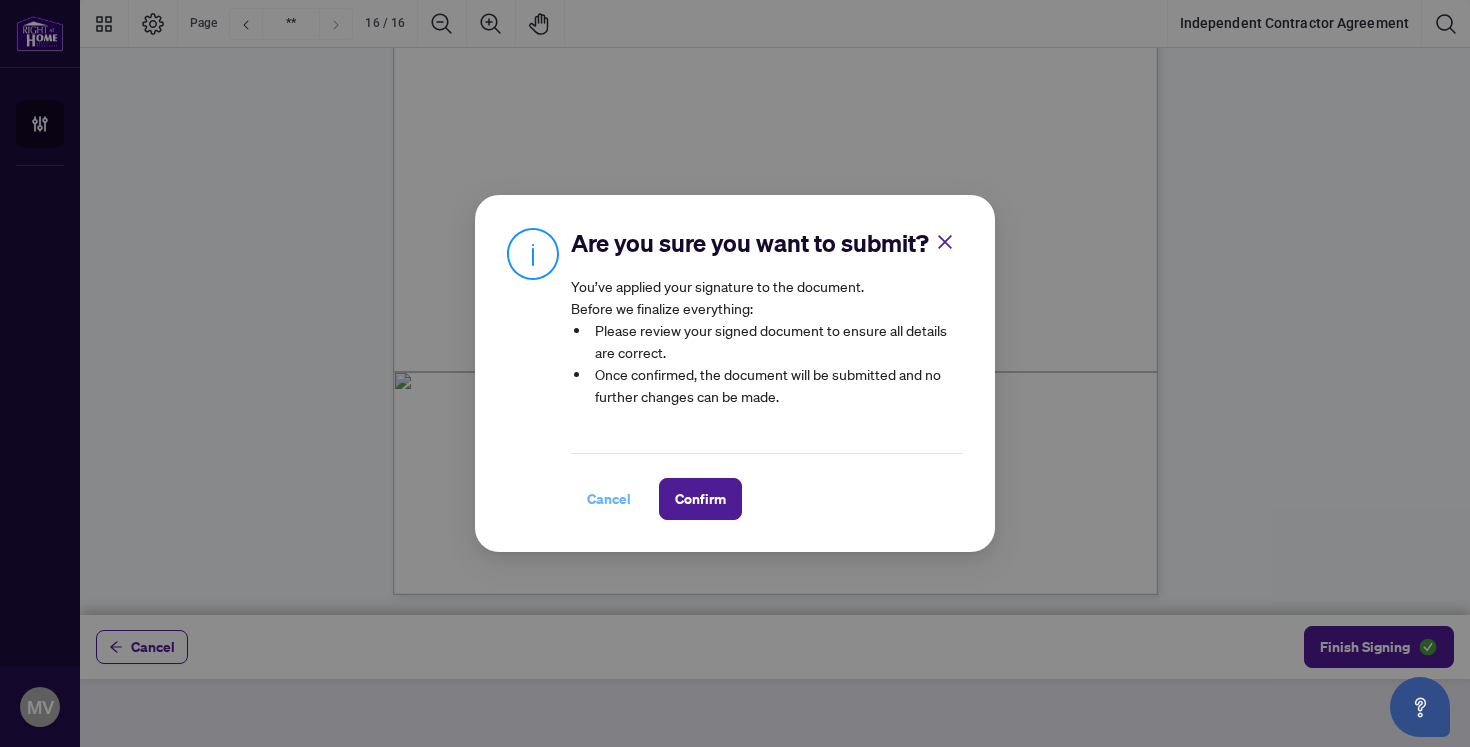 click on "Cancel" at bounding box center [609, 499] 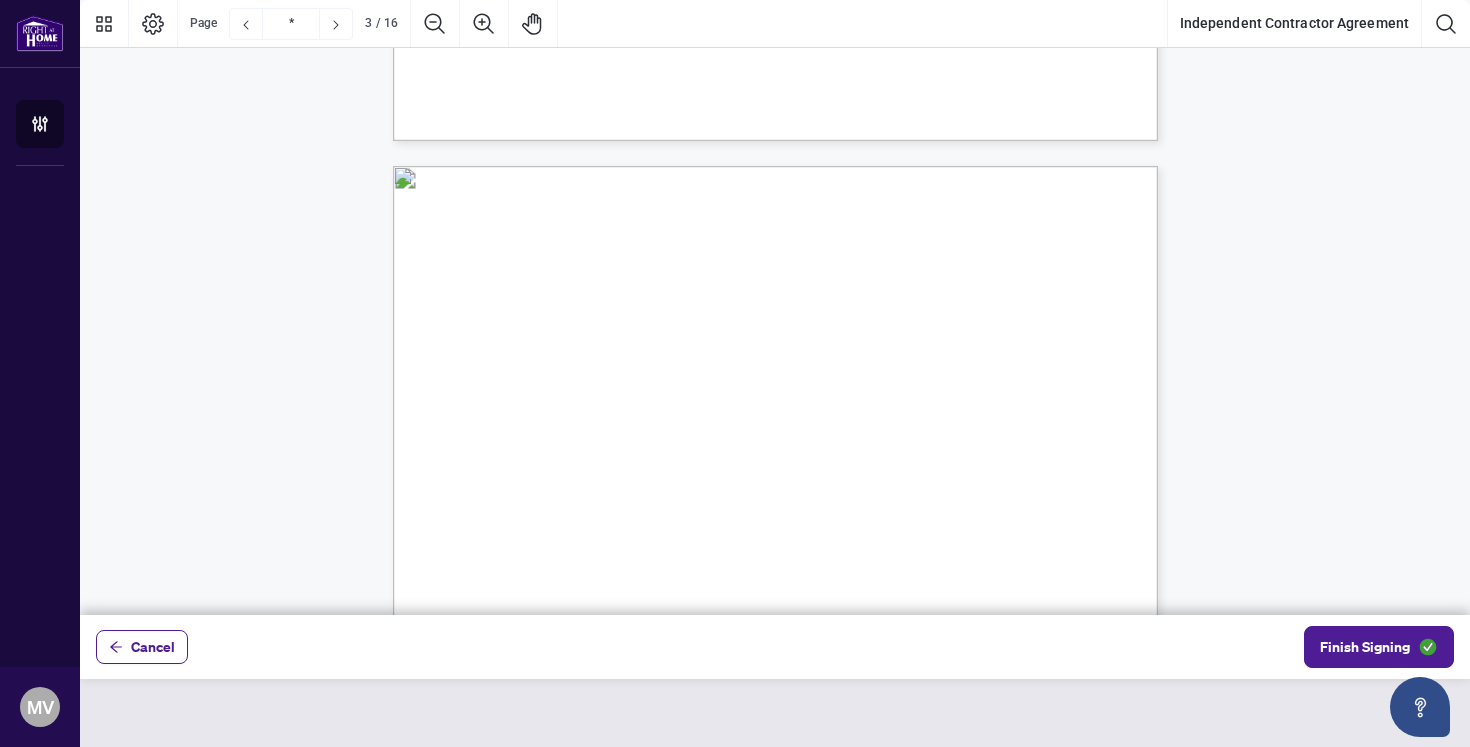 scroll, scrollTop: 0, scrollLeft: 0, axis: both 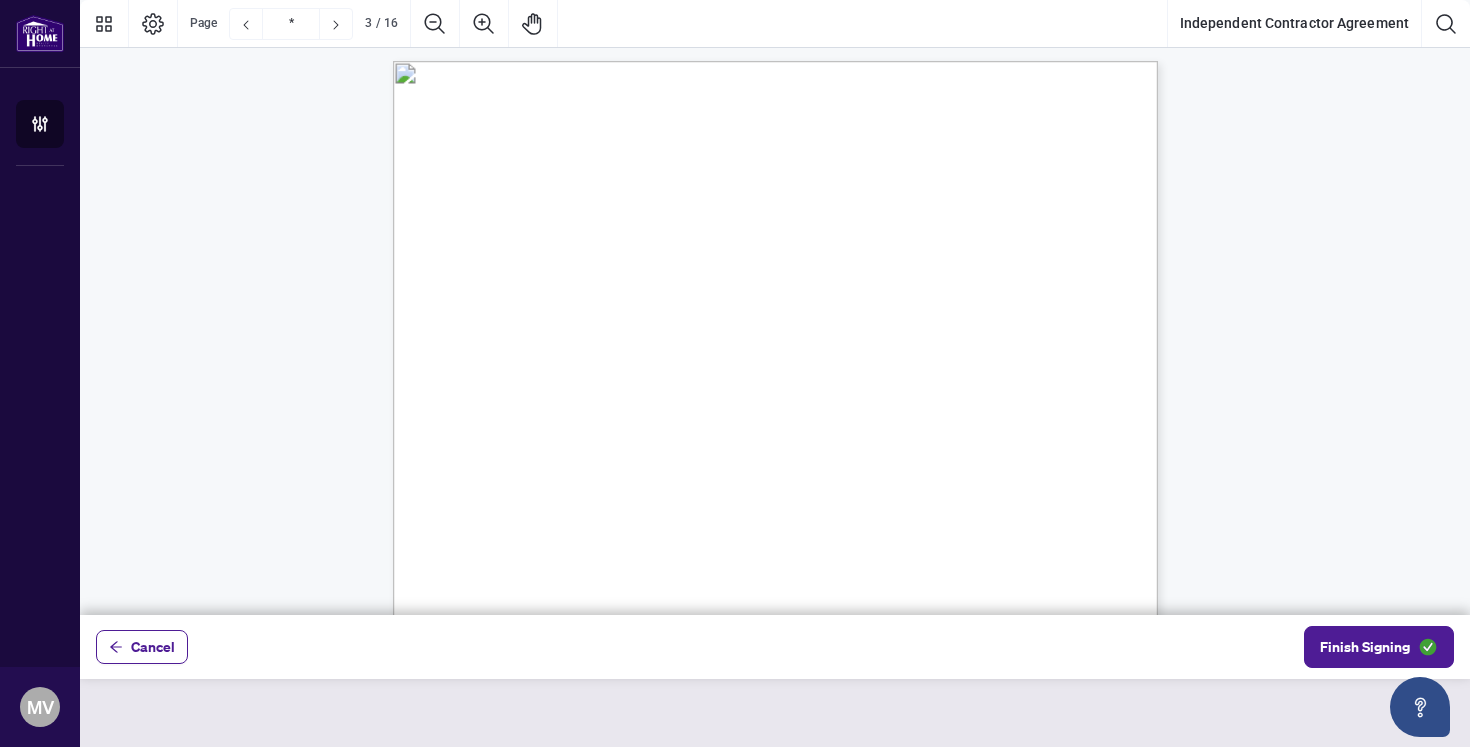type on "*" 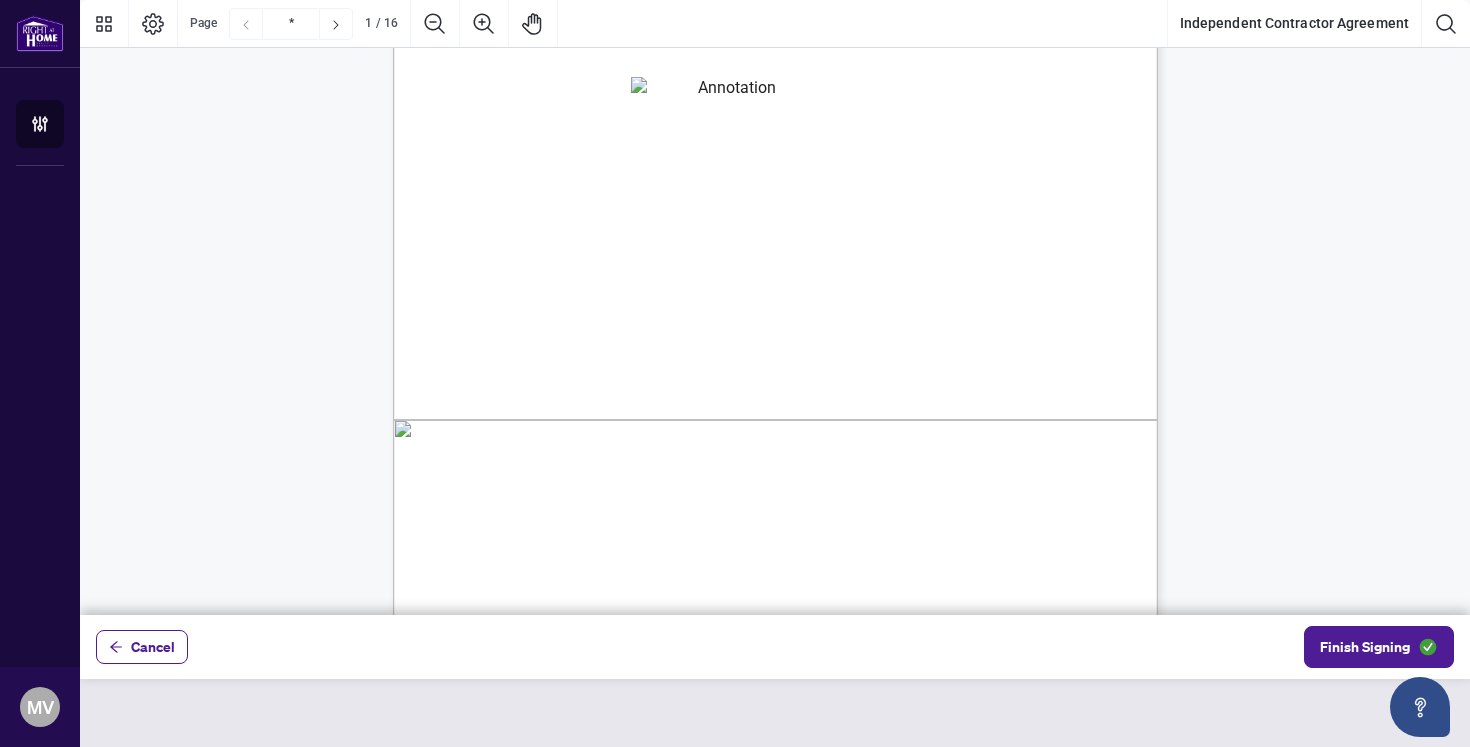 scroll, scrollTop: 377, scrollLeft: 0, axis: vertical 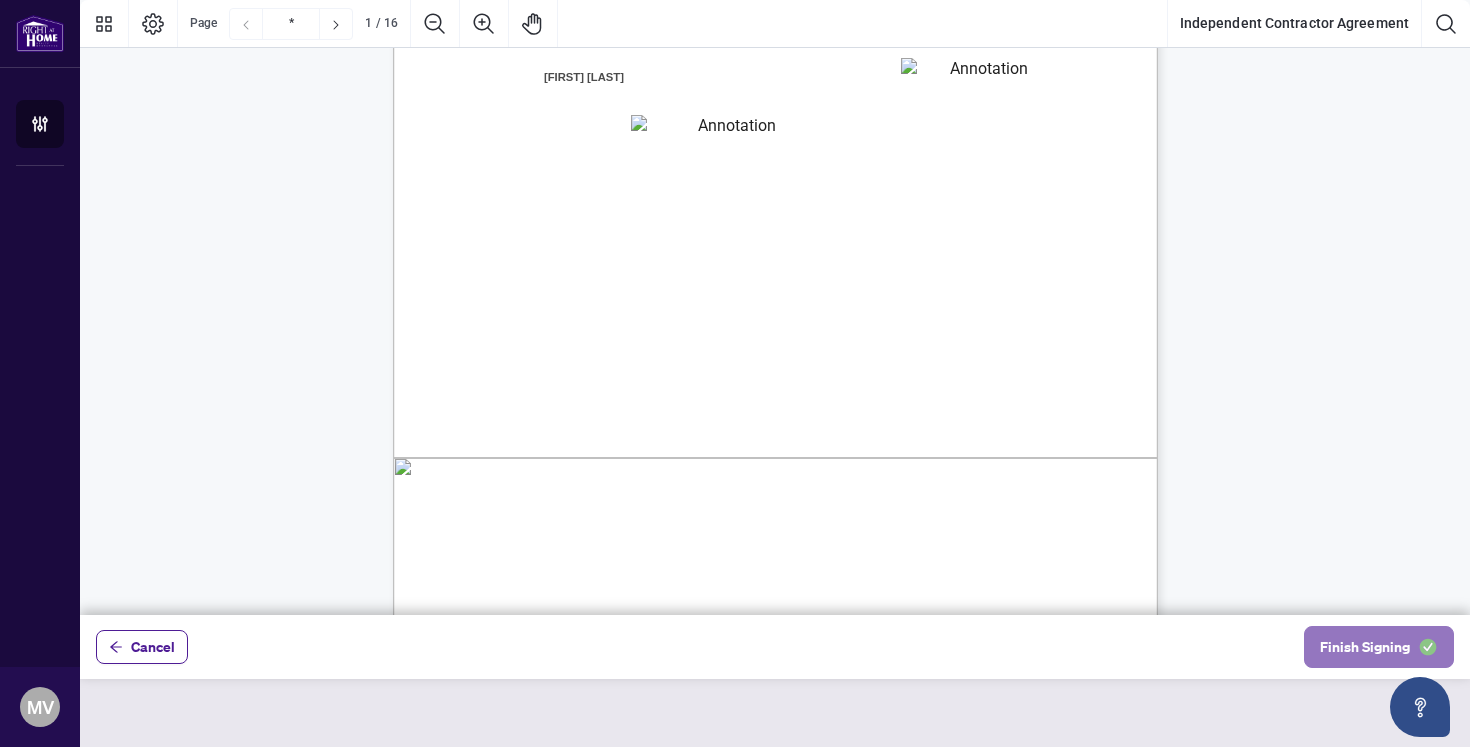 click on "Finish Signing" at bounding box center [1365, 647] 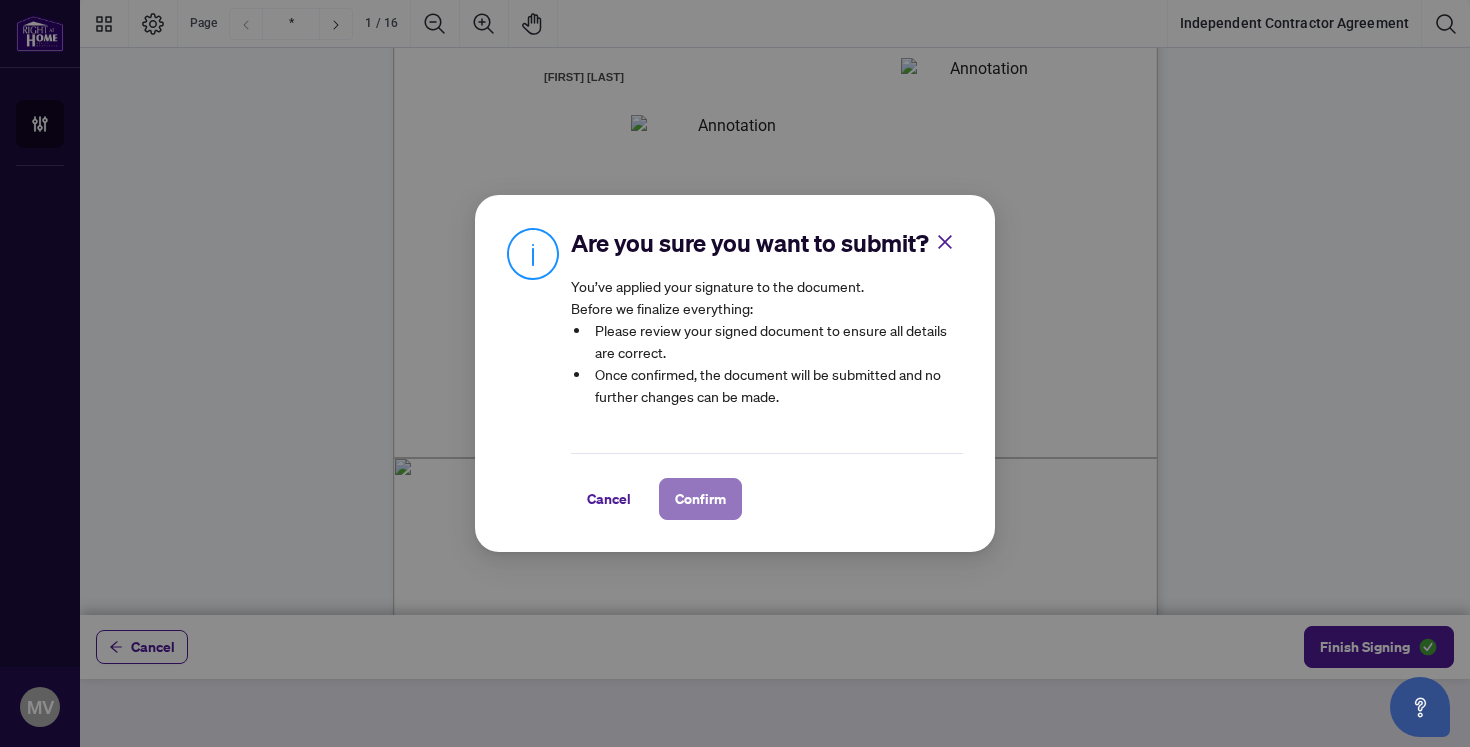 click on "Confirm" at bounding box center [700, 499] 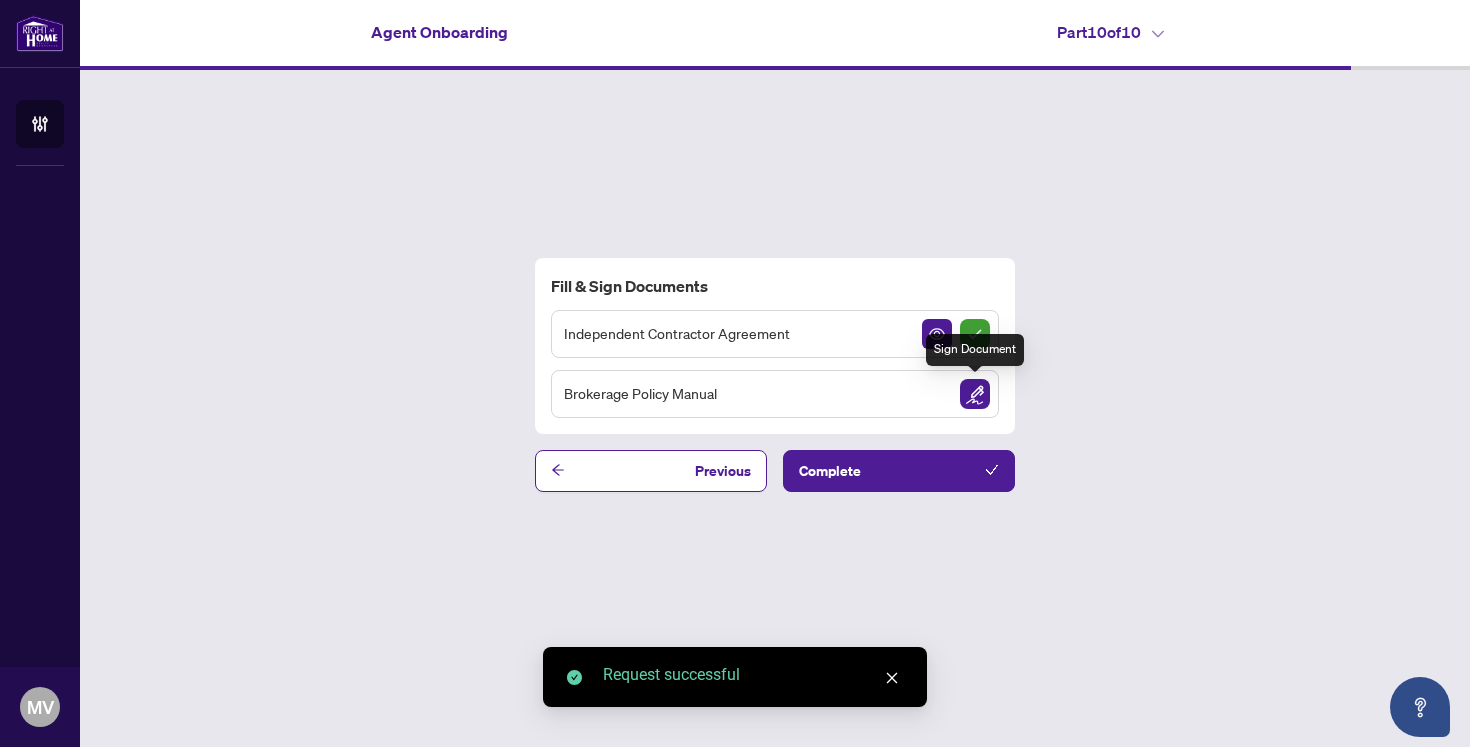 click at bounding box center (975, 394) 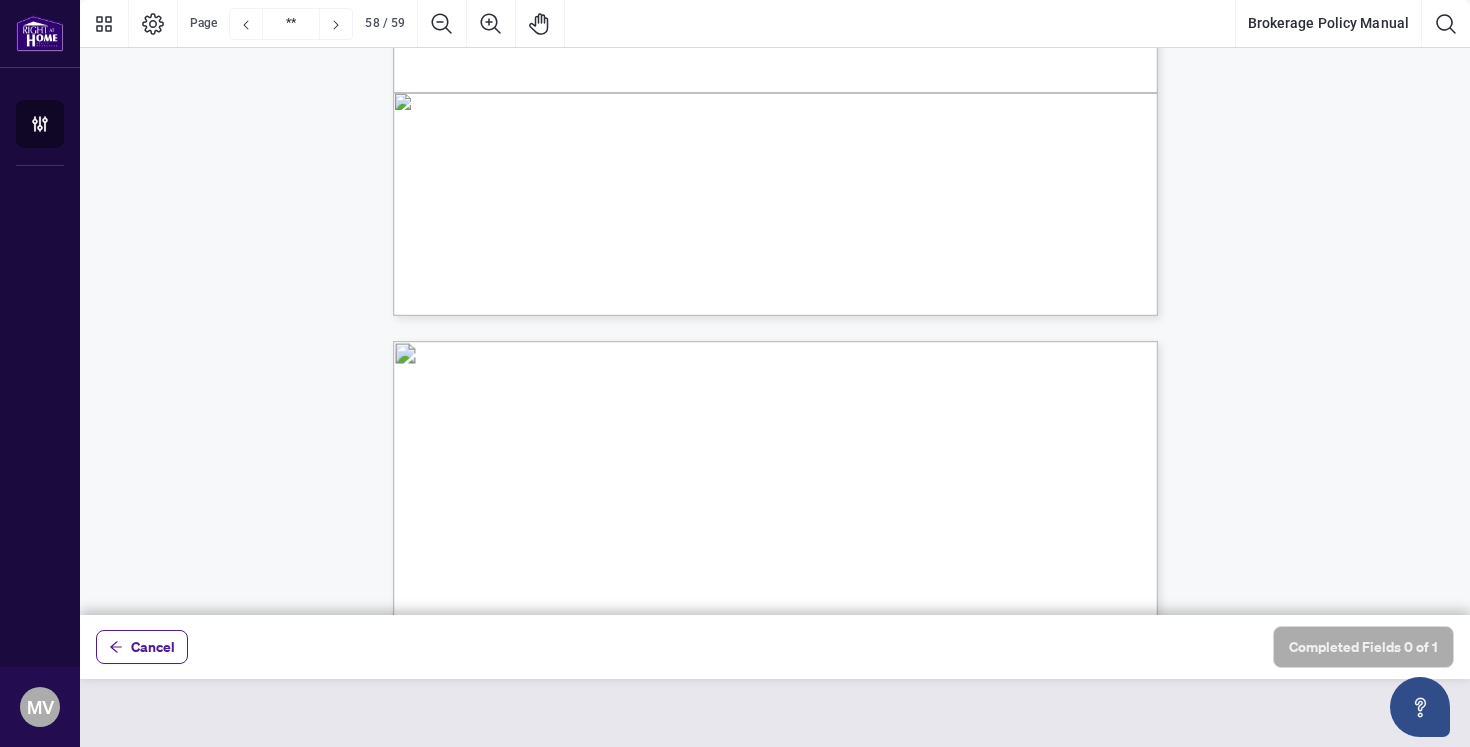 type on "**" 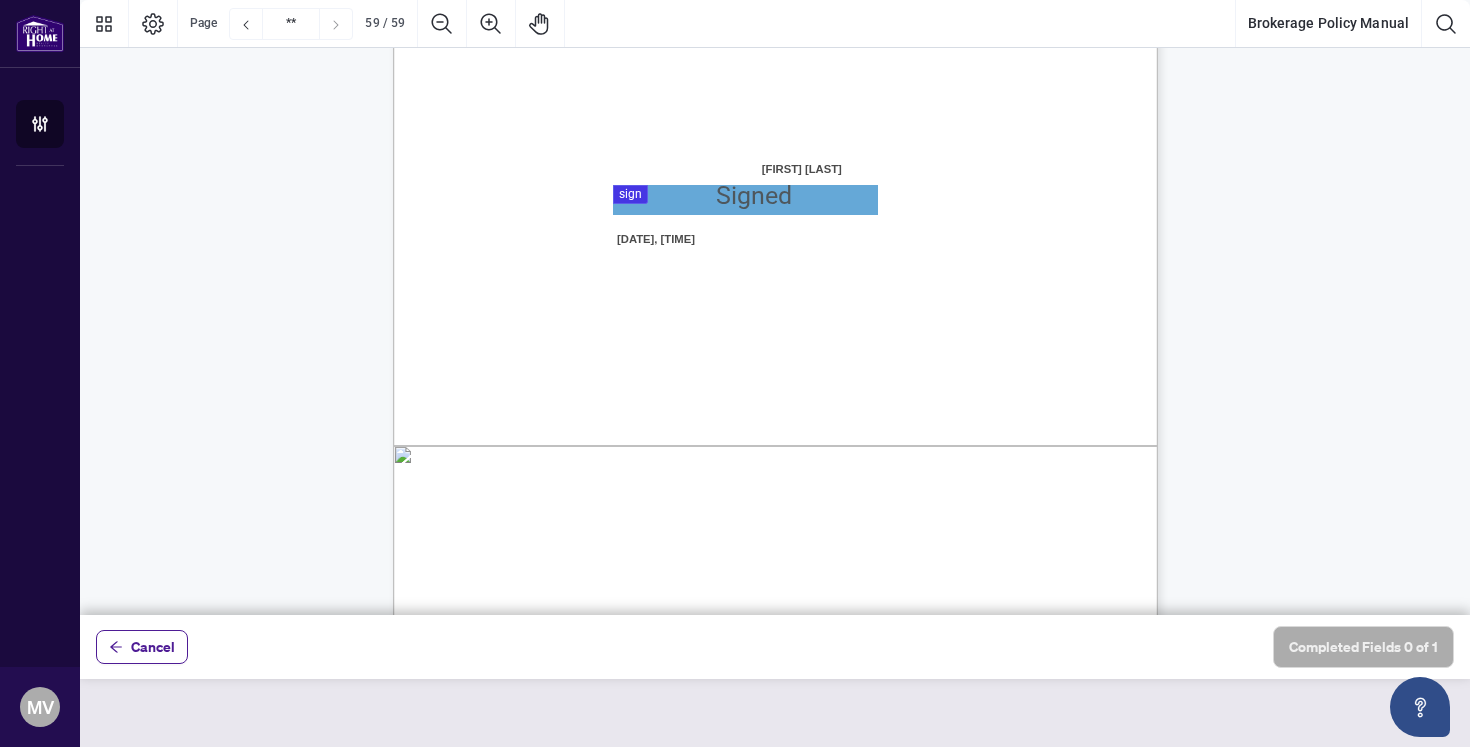 scroll, scrollTop: 59257, scrollLeft: 0, axis: vertical 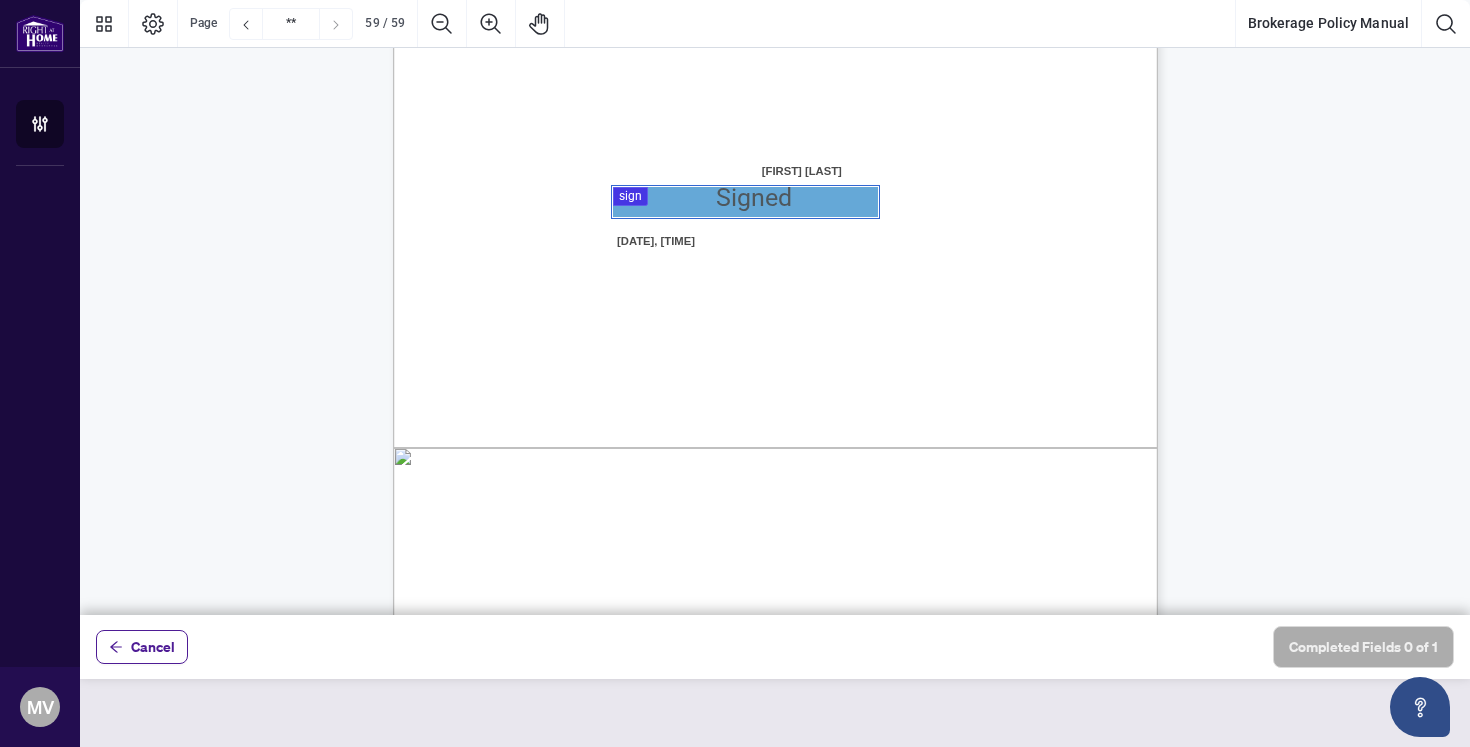 click at bounding box center [775, 307] 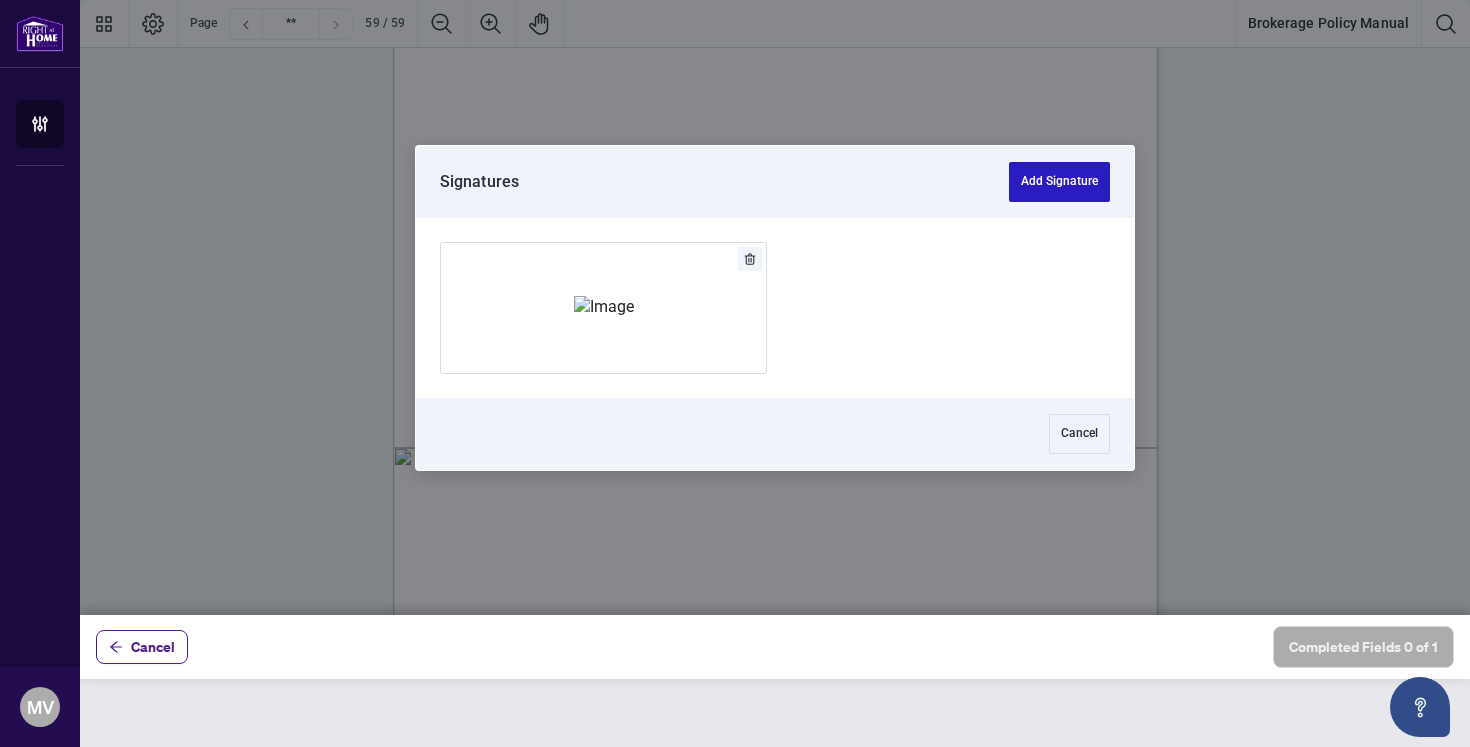 click on "Add Signature" at bounding box center (1059, 182) 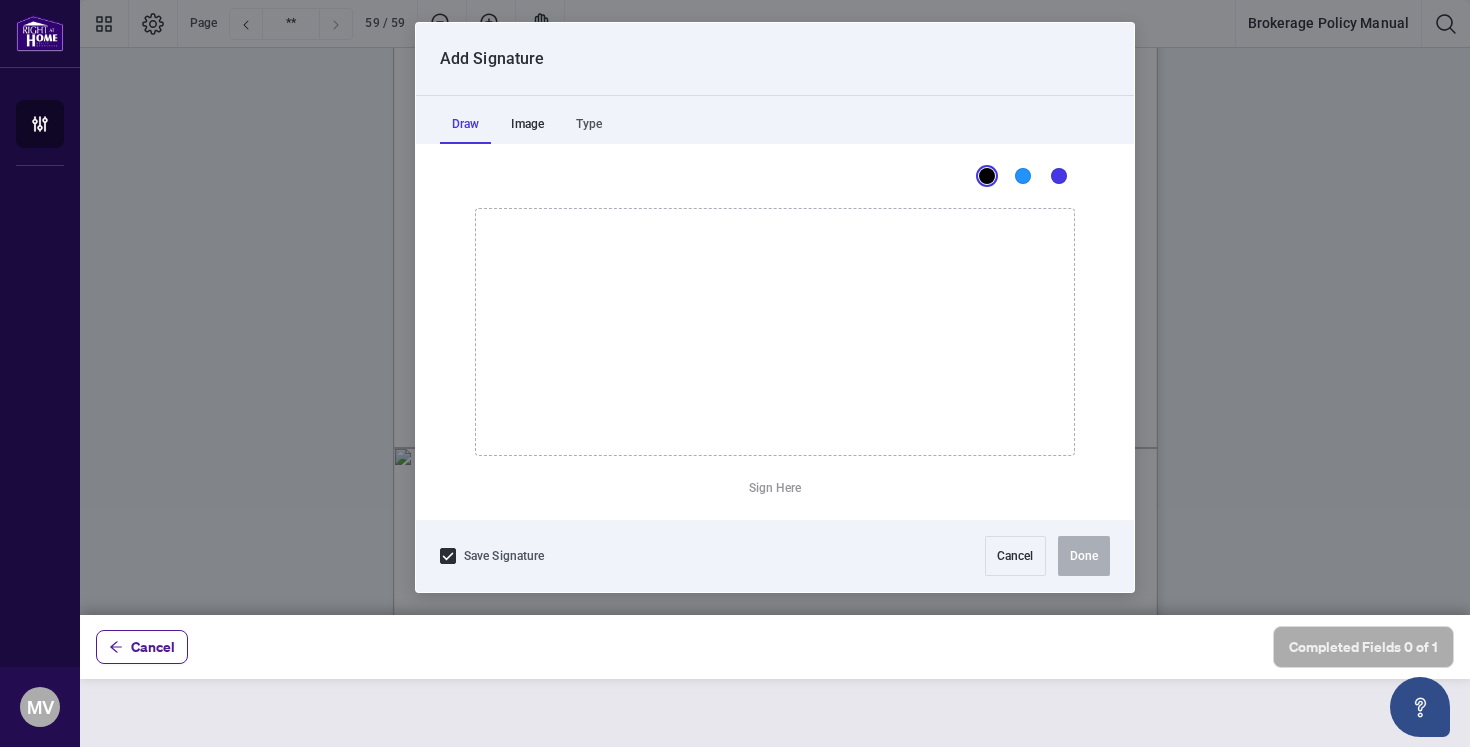 click on "Image" at bounding box center [527, 124] 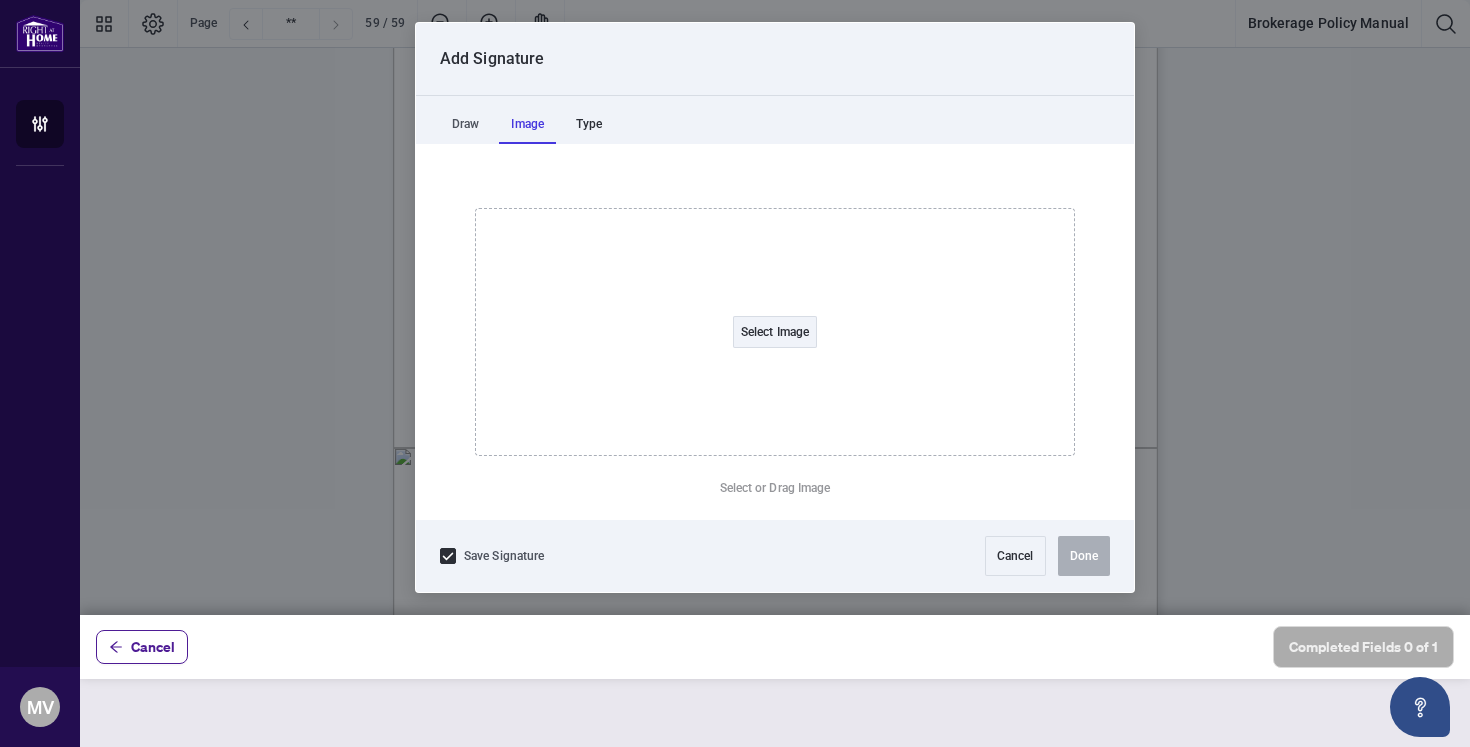 click on "Type" at bounding box center (589, 124) 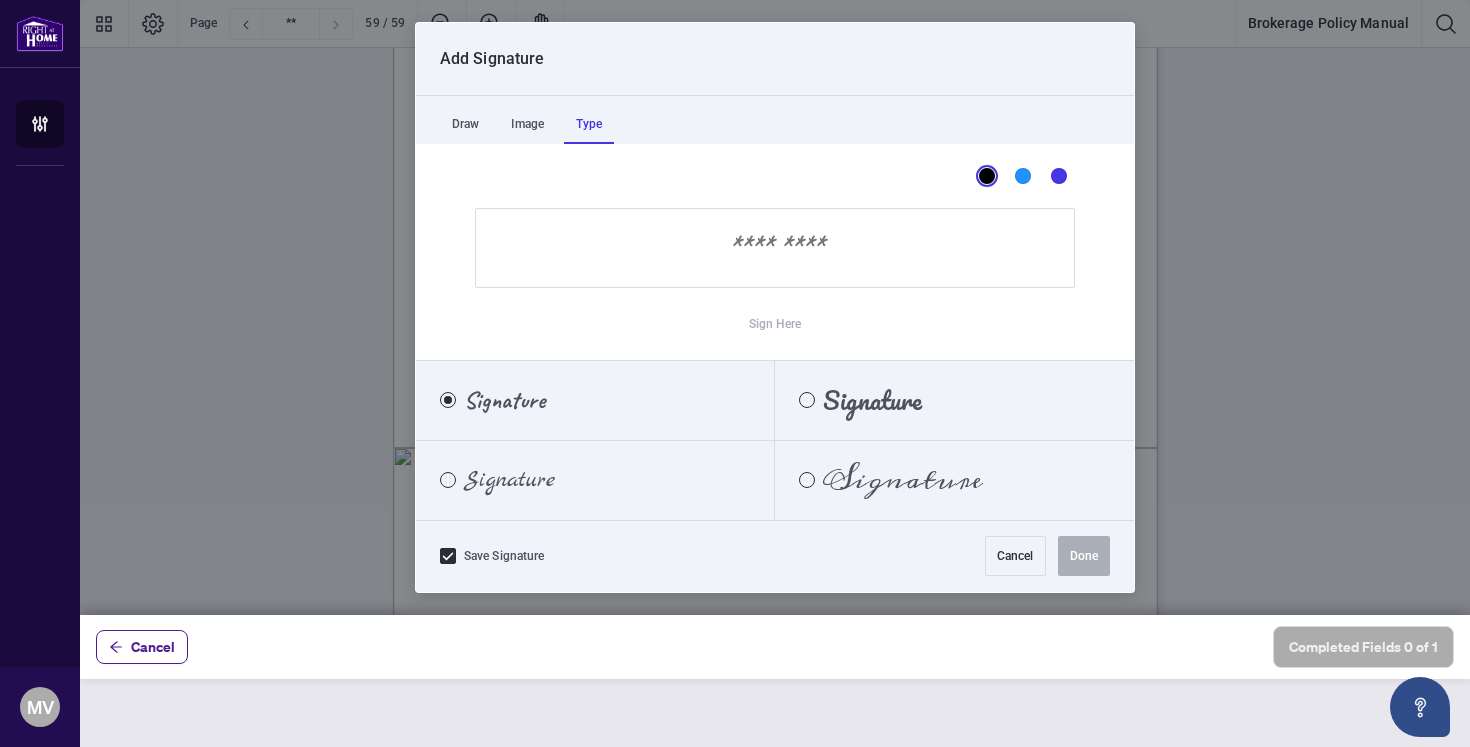 click at bounding box center (775, 248) 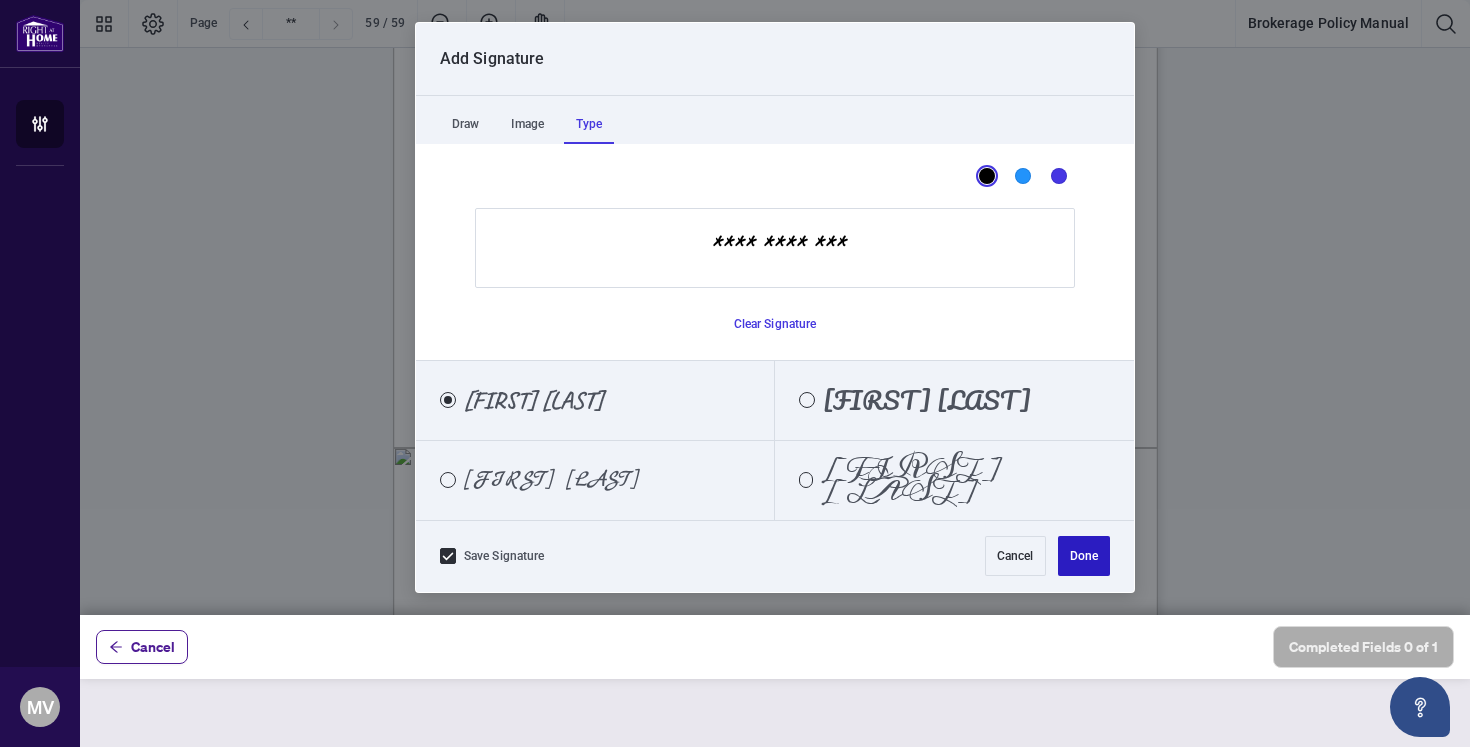 type on "**********" 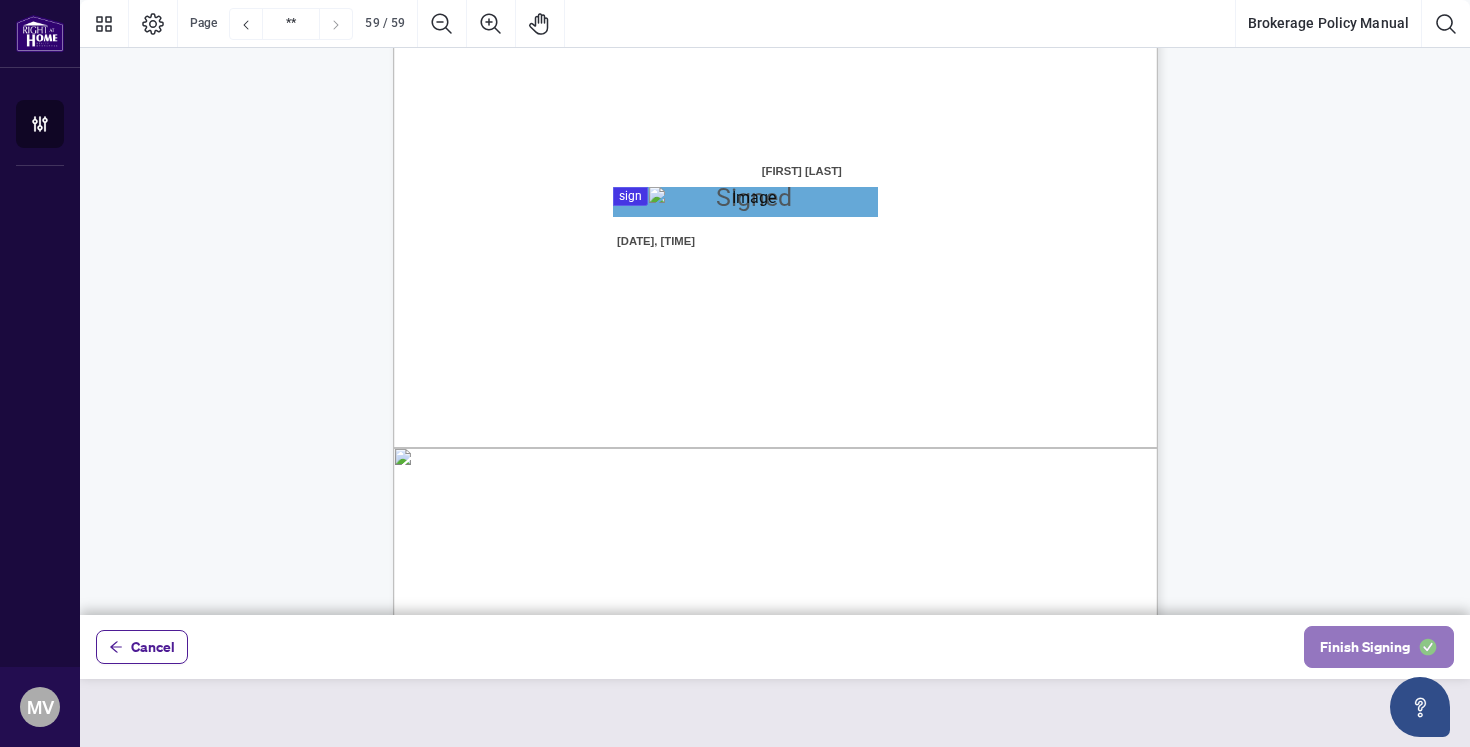 click on "Finish Signing" at bounding box center (1365, 647) 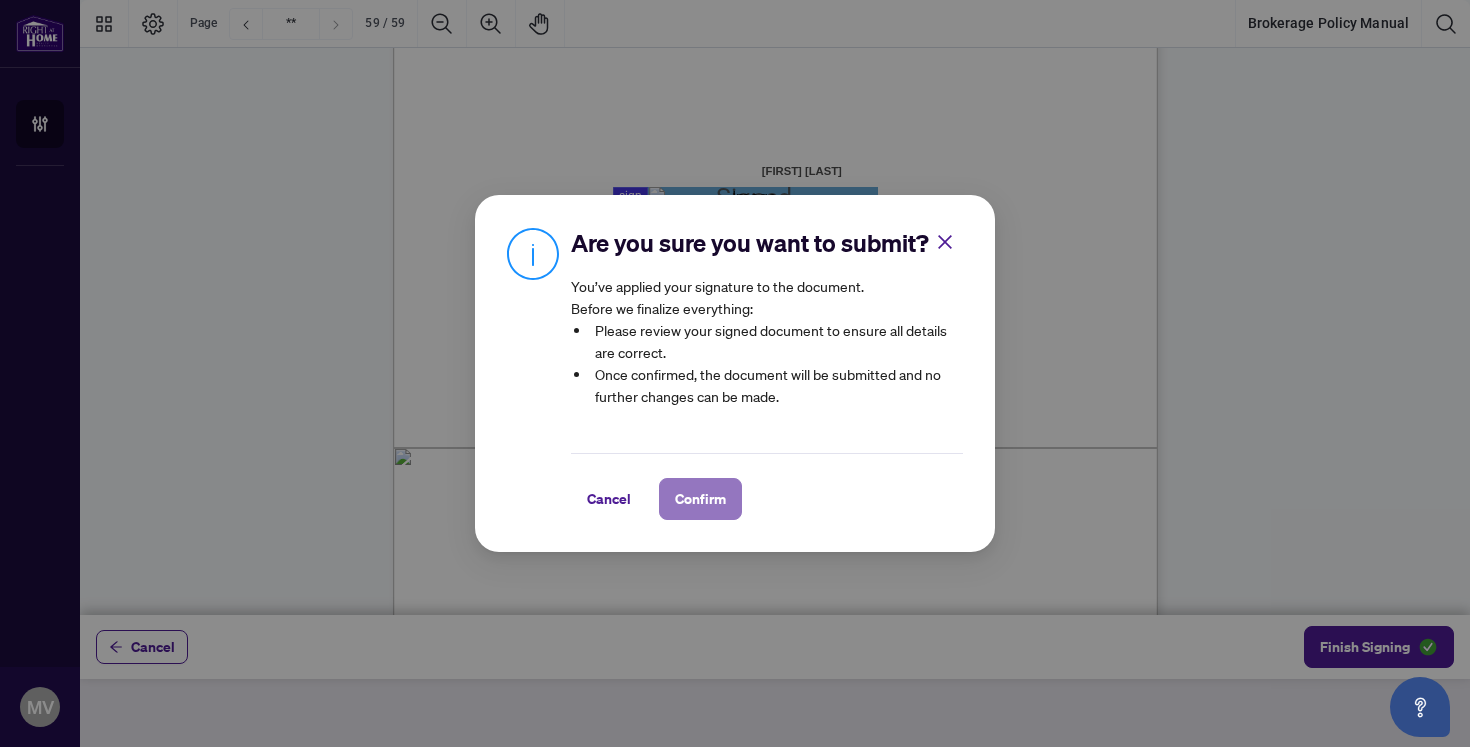 click on "Confirm" at bounding box center [700, 499] 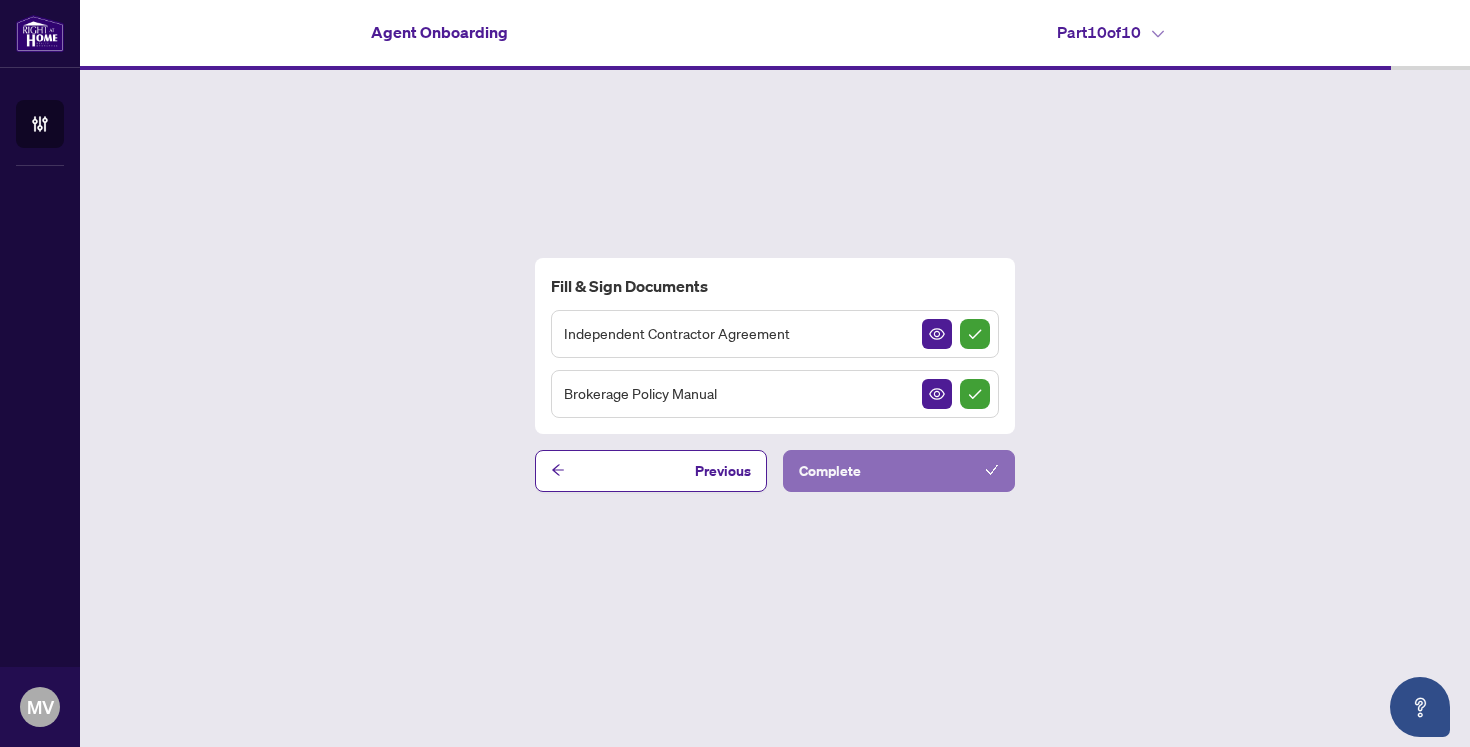 click on "Complete" at bounding box center (899, 471) 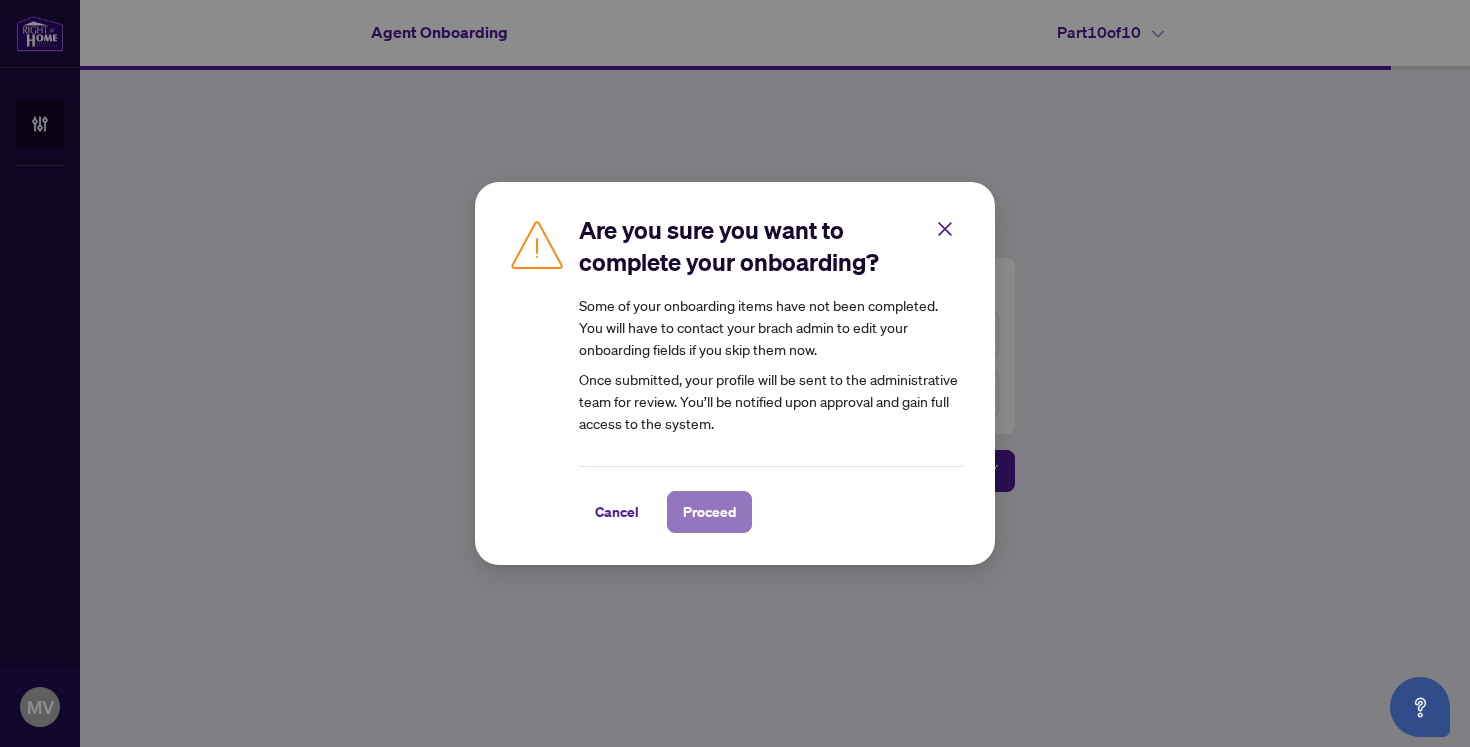click on "Proceed" at bounding box center [709, 512] 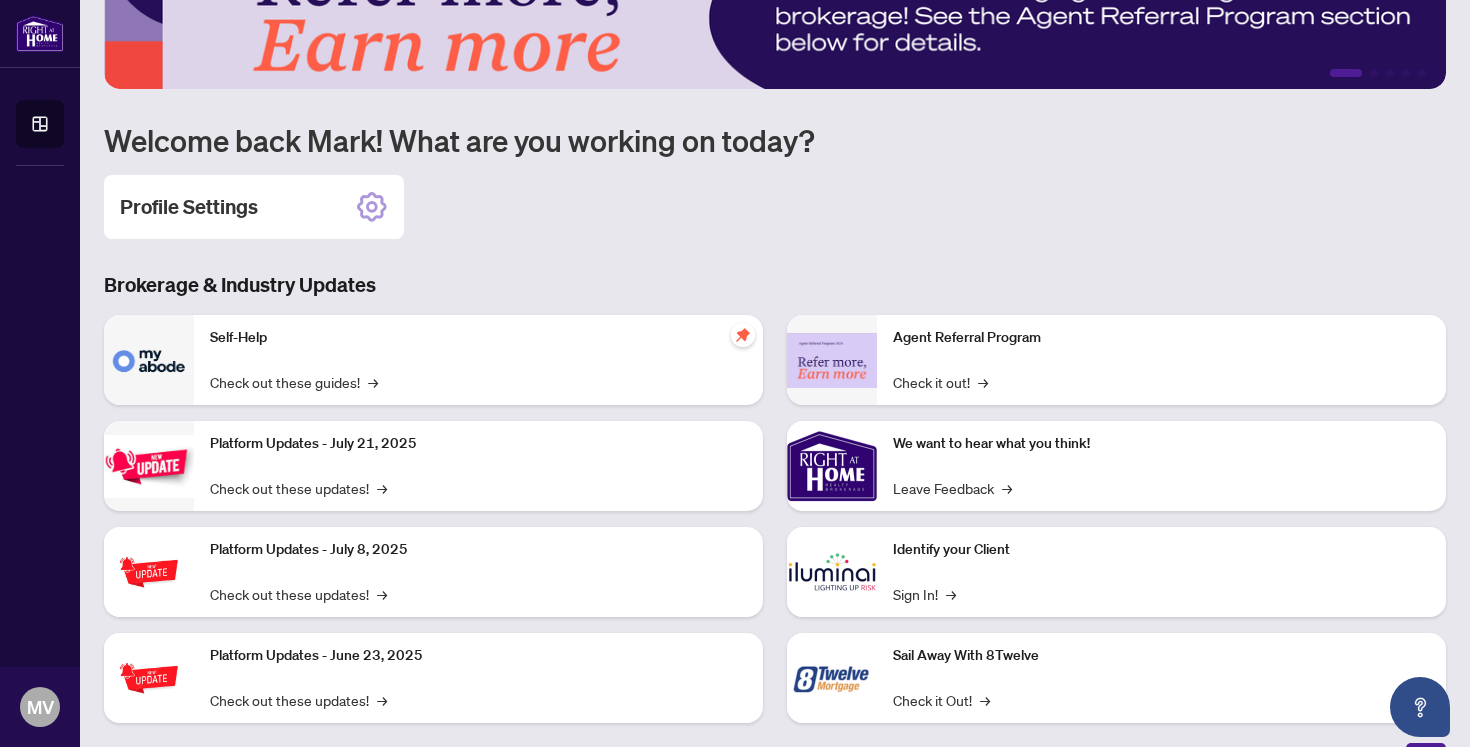 scroll, scrollTop: 175, scrollLeft: 0, axis: vertical 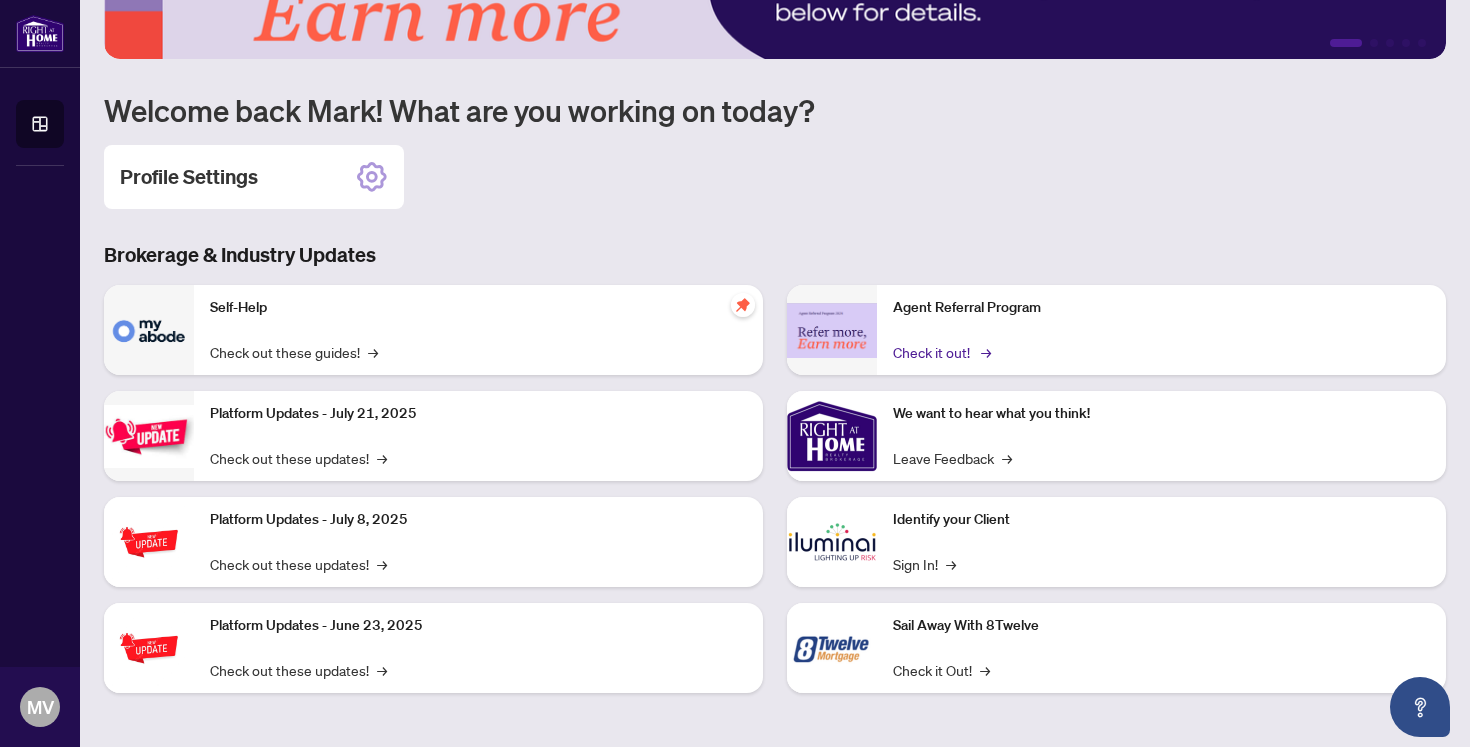 click on "Check it out! →" at bounding box center [940, 352] 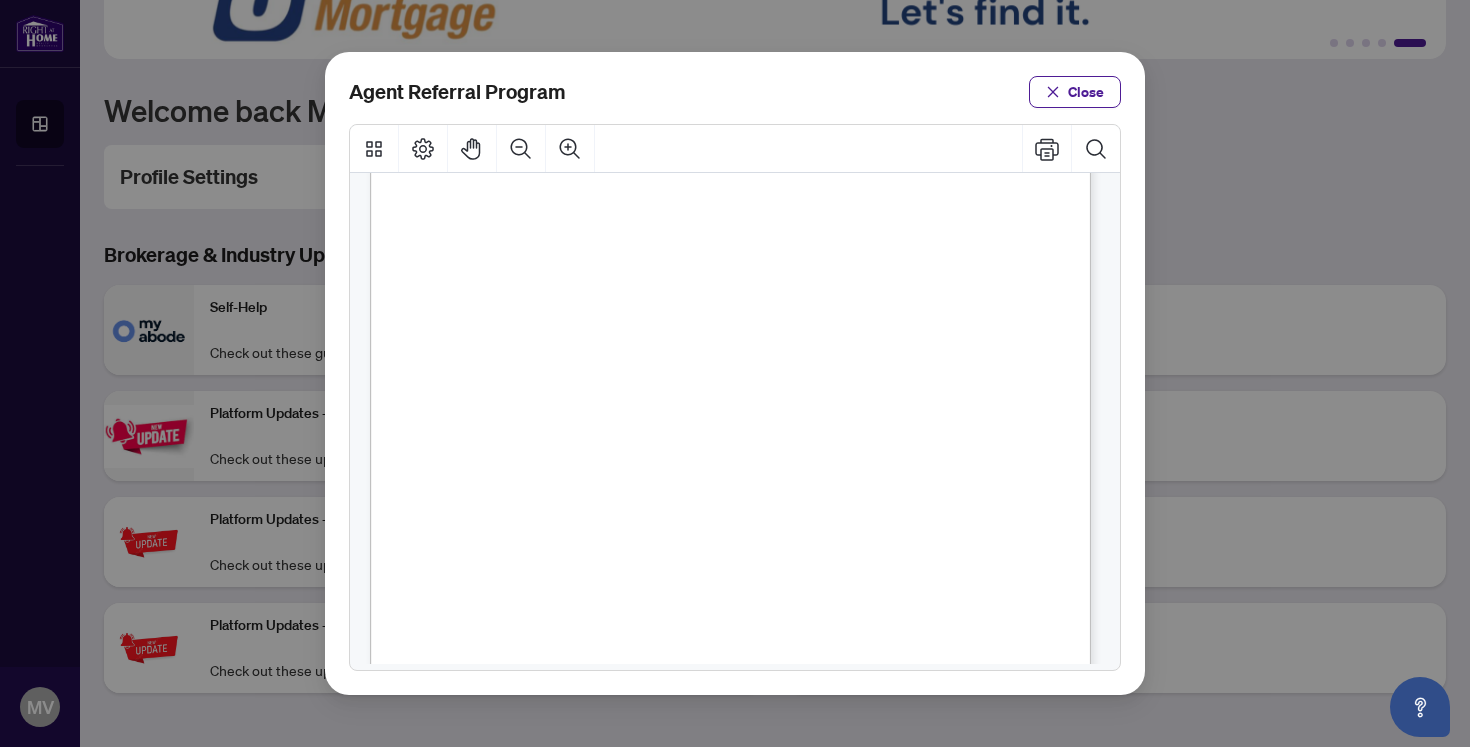 scroll, scrollTop: 0, scrollLeft: 0, axis: both 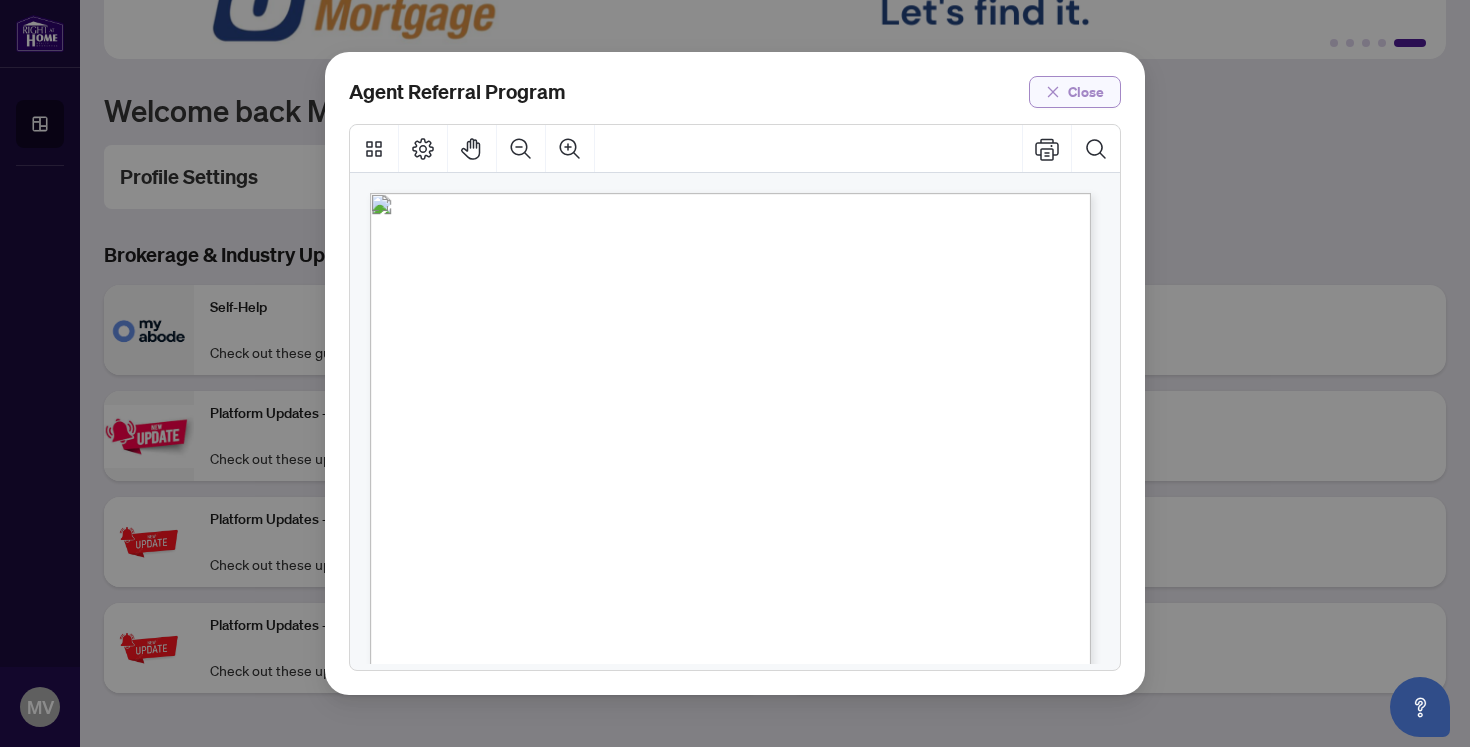 click 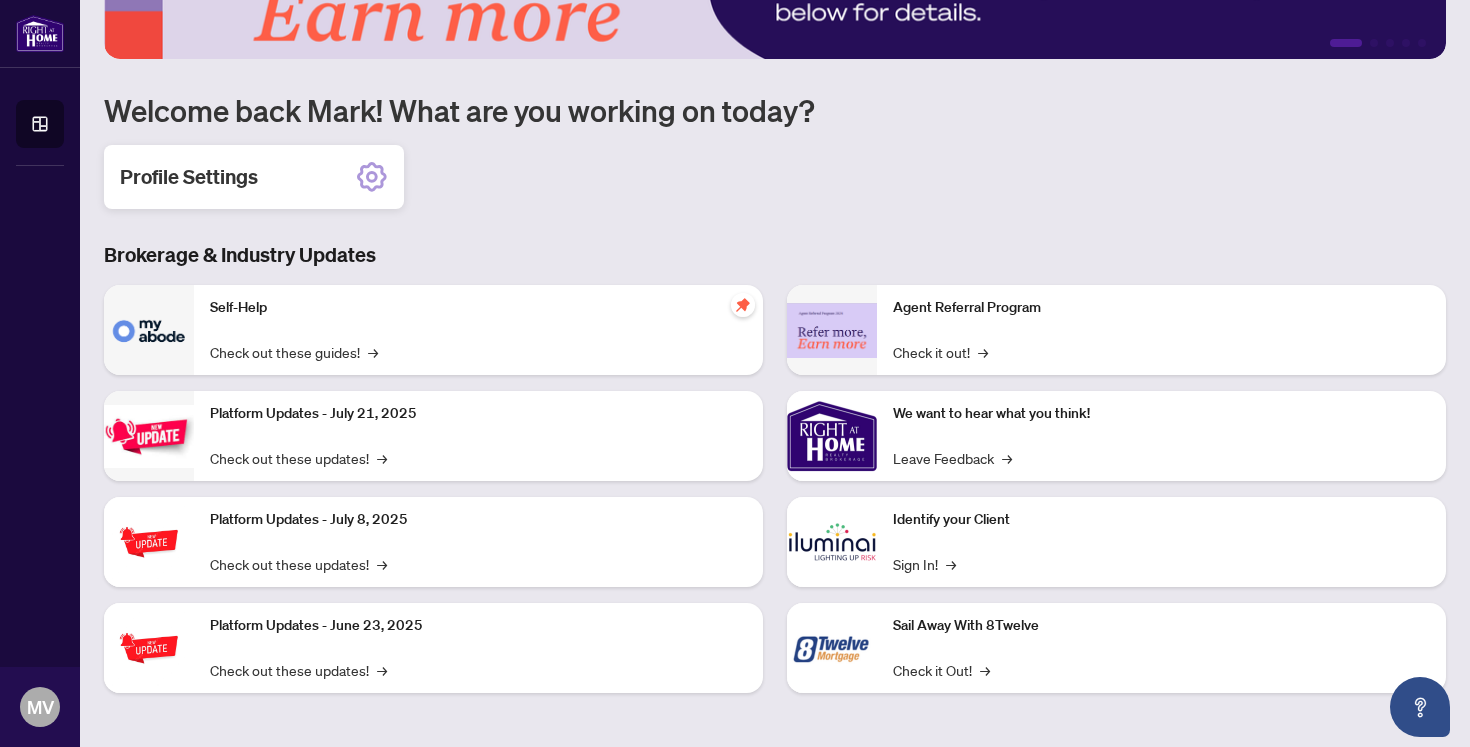 click 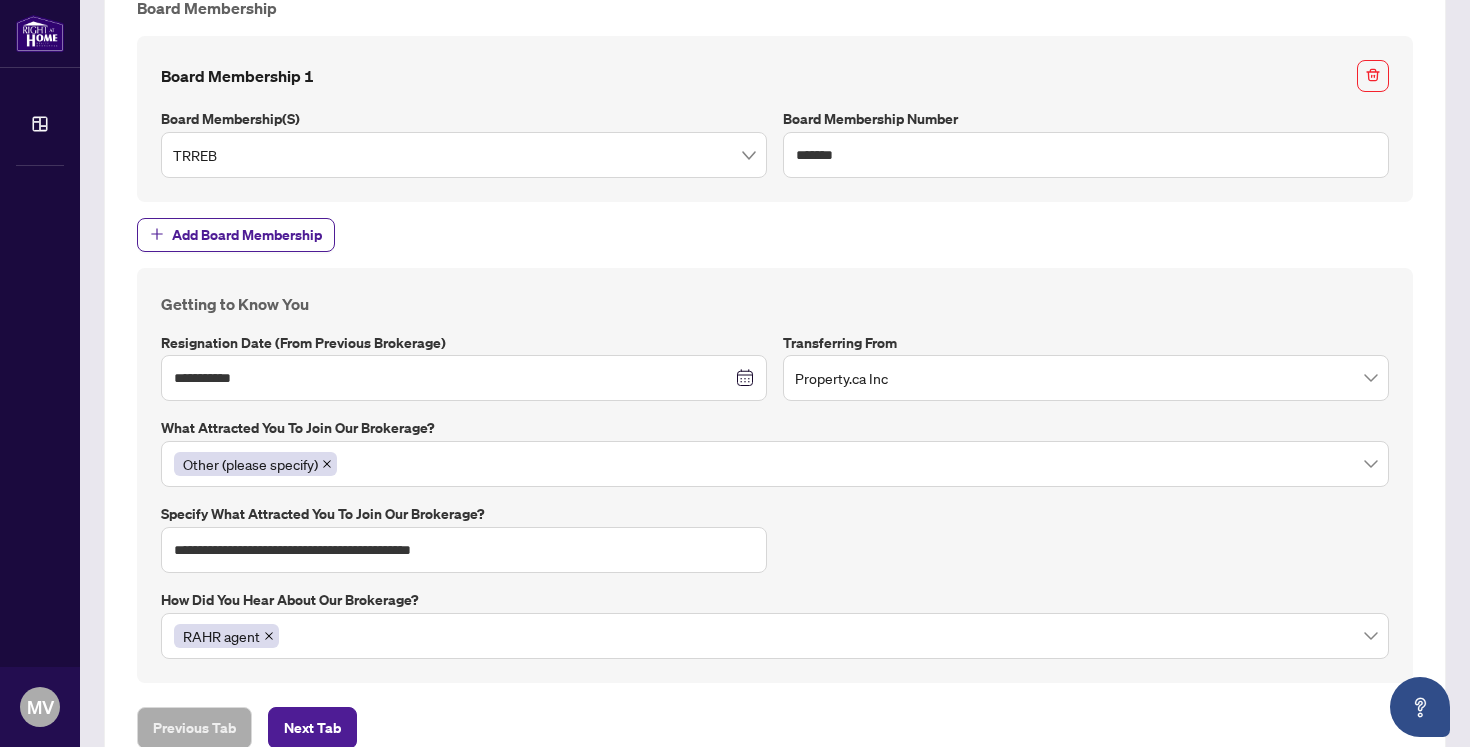 scroll, scrollTop: 2108, scrollLeft: 0, axis: vertical 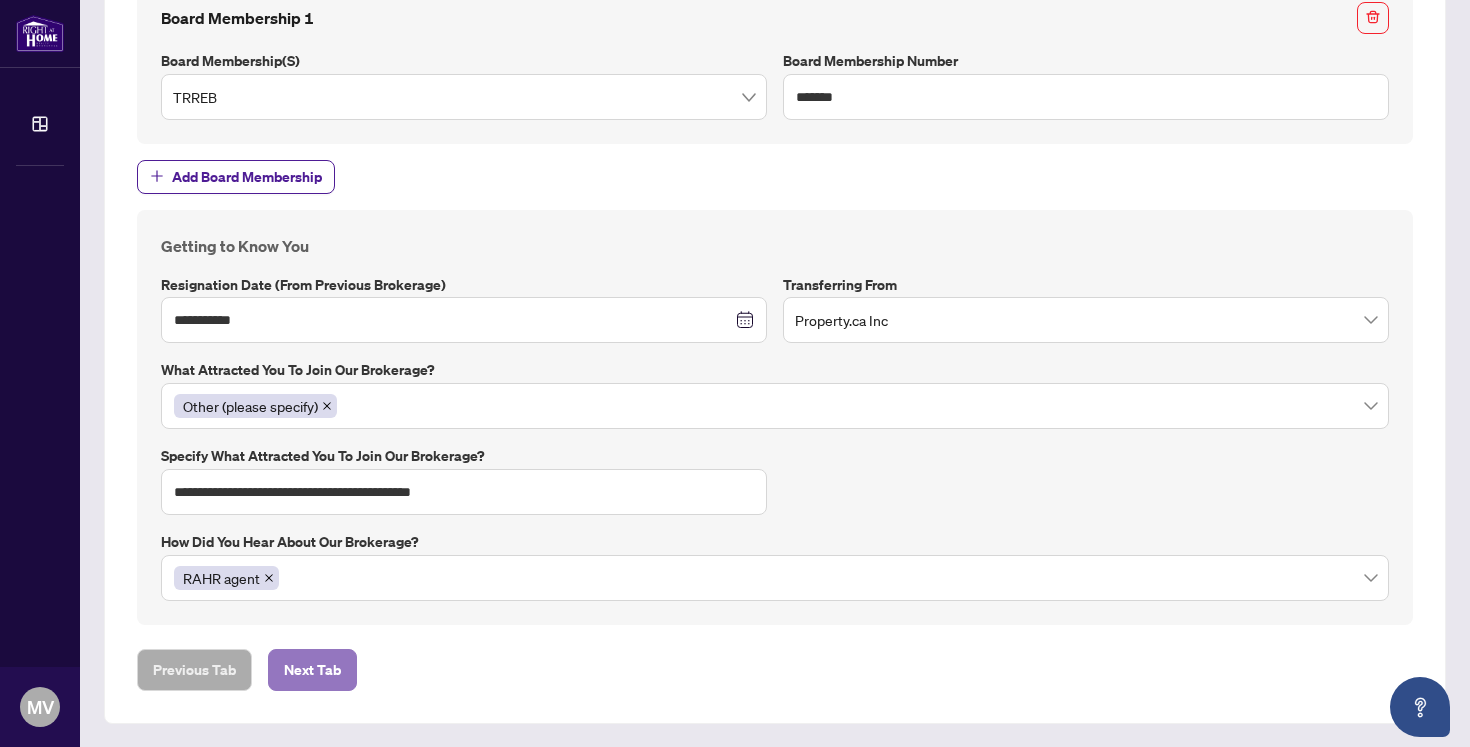 click on "Next Tab" at bounding box center [312, 670] 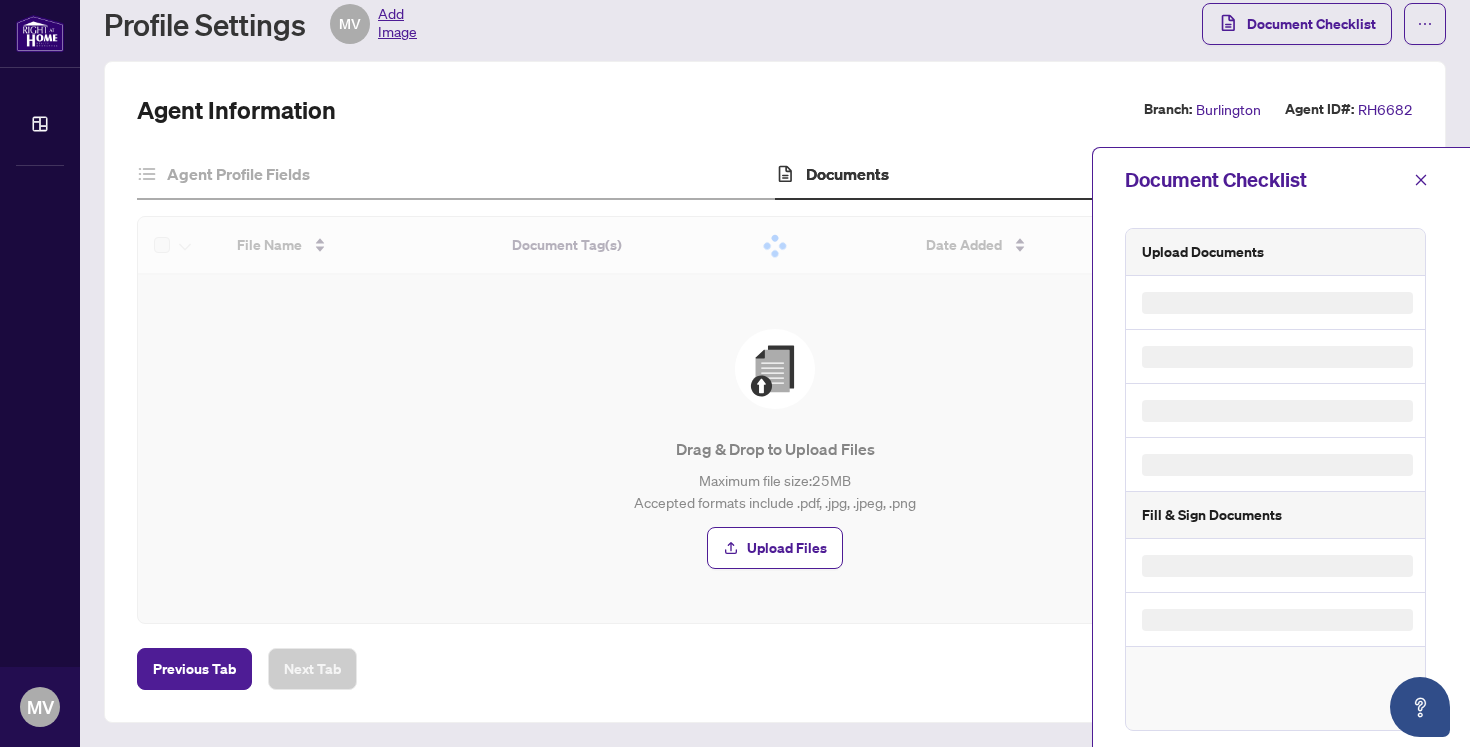 scroll, scrollTop: 0, scrollLeft: 0, axis: both 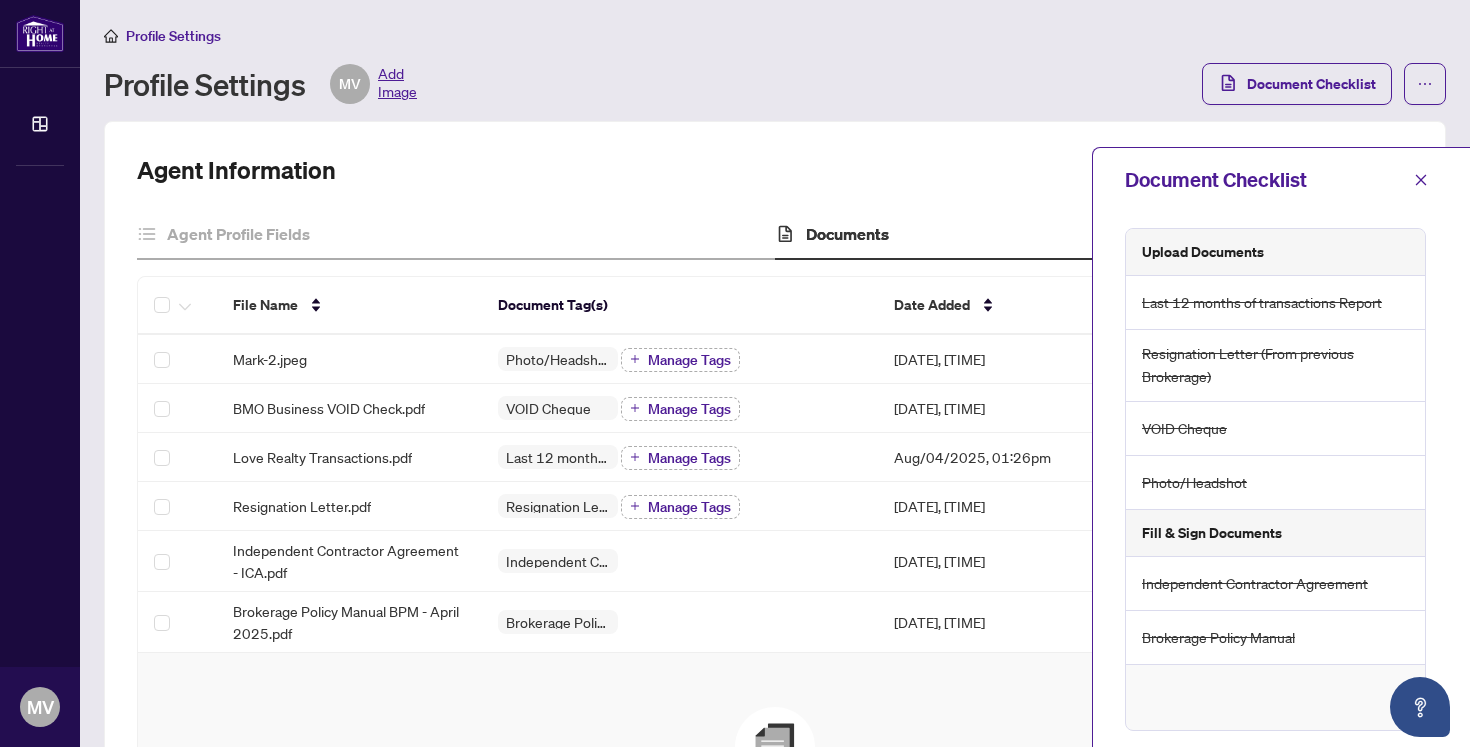click on "Fill & Sign Documents" at bounding box center [1212, 533] 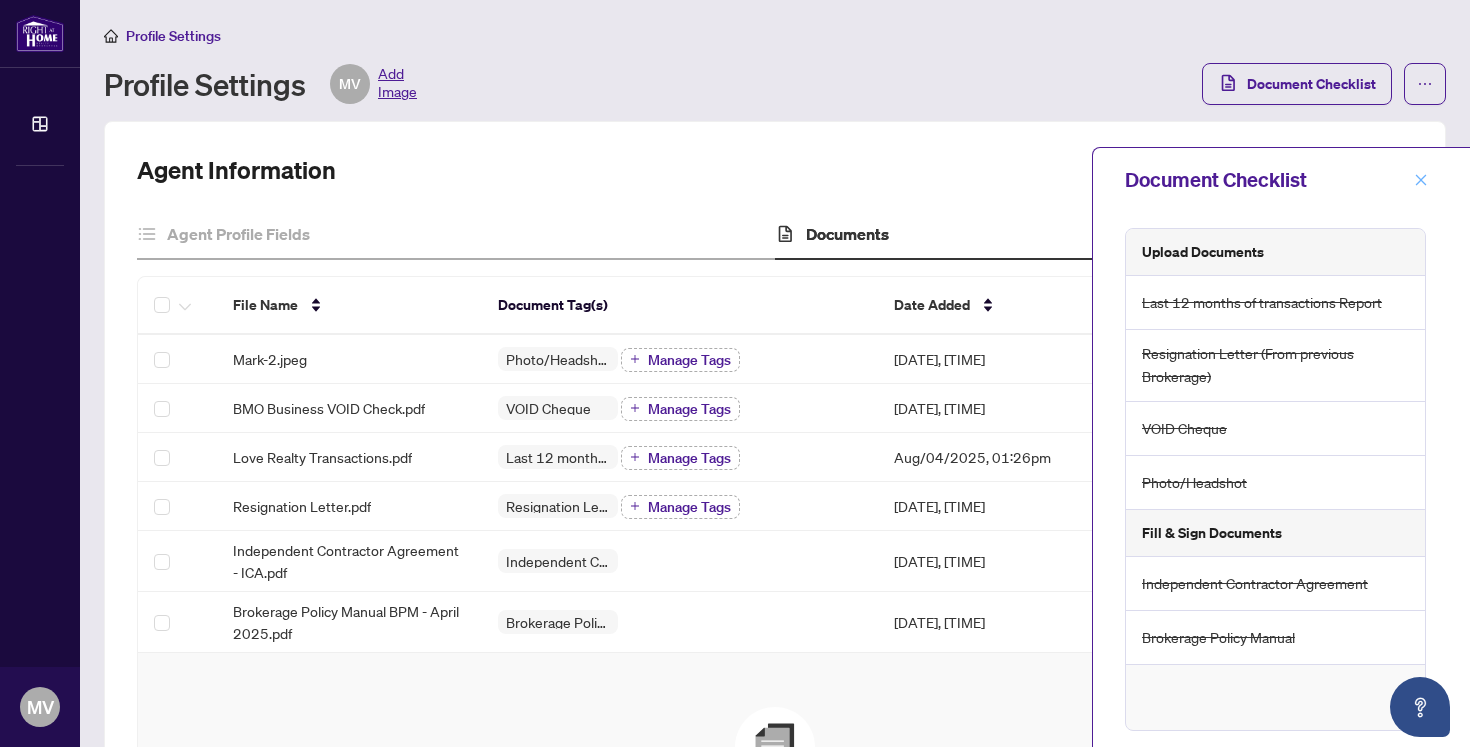 click 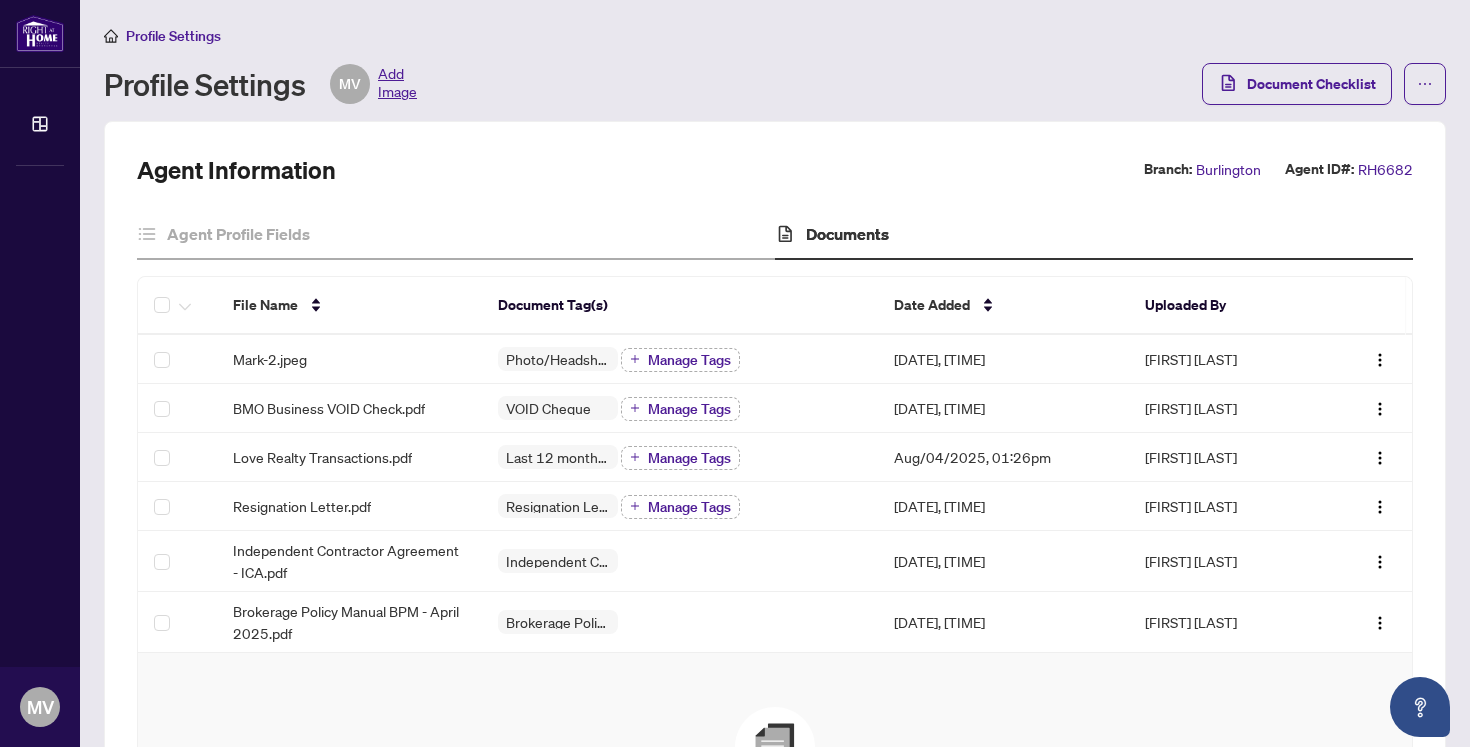 click on "Add    Image" at bounding box center (397, 84) 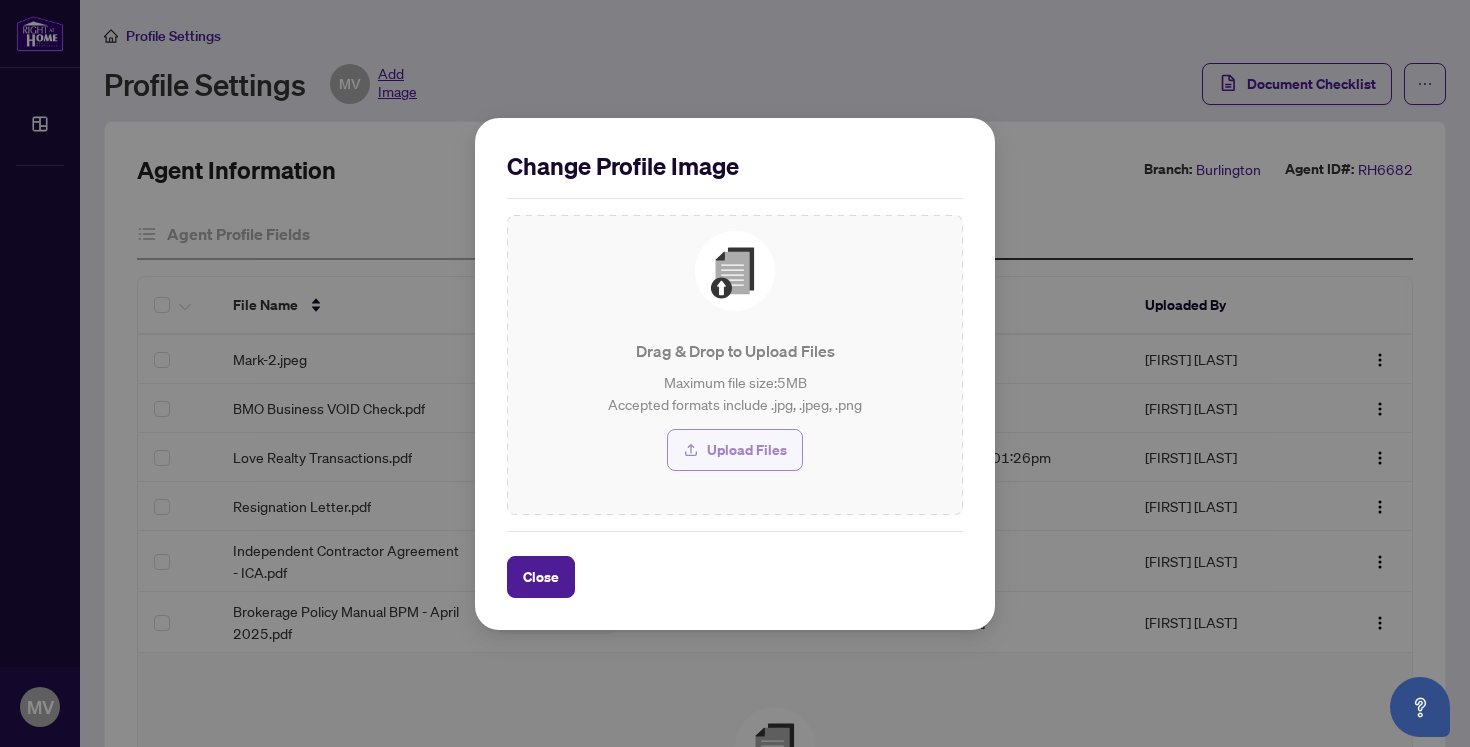 click on "Upload Files" at bounding box center (747, 450) 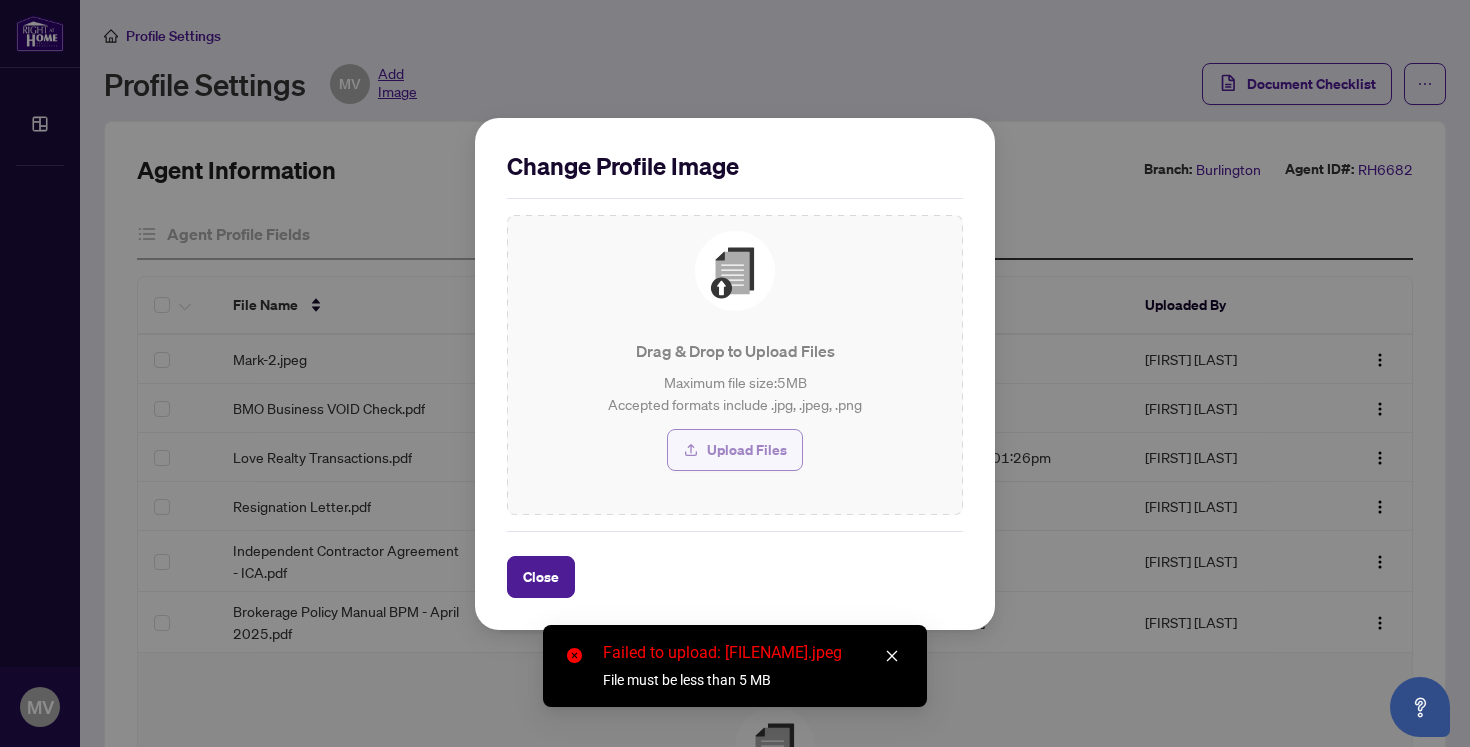 click on "Upload Files" at bounding box center (747, 450) 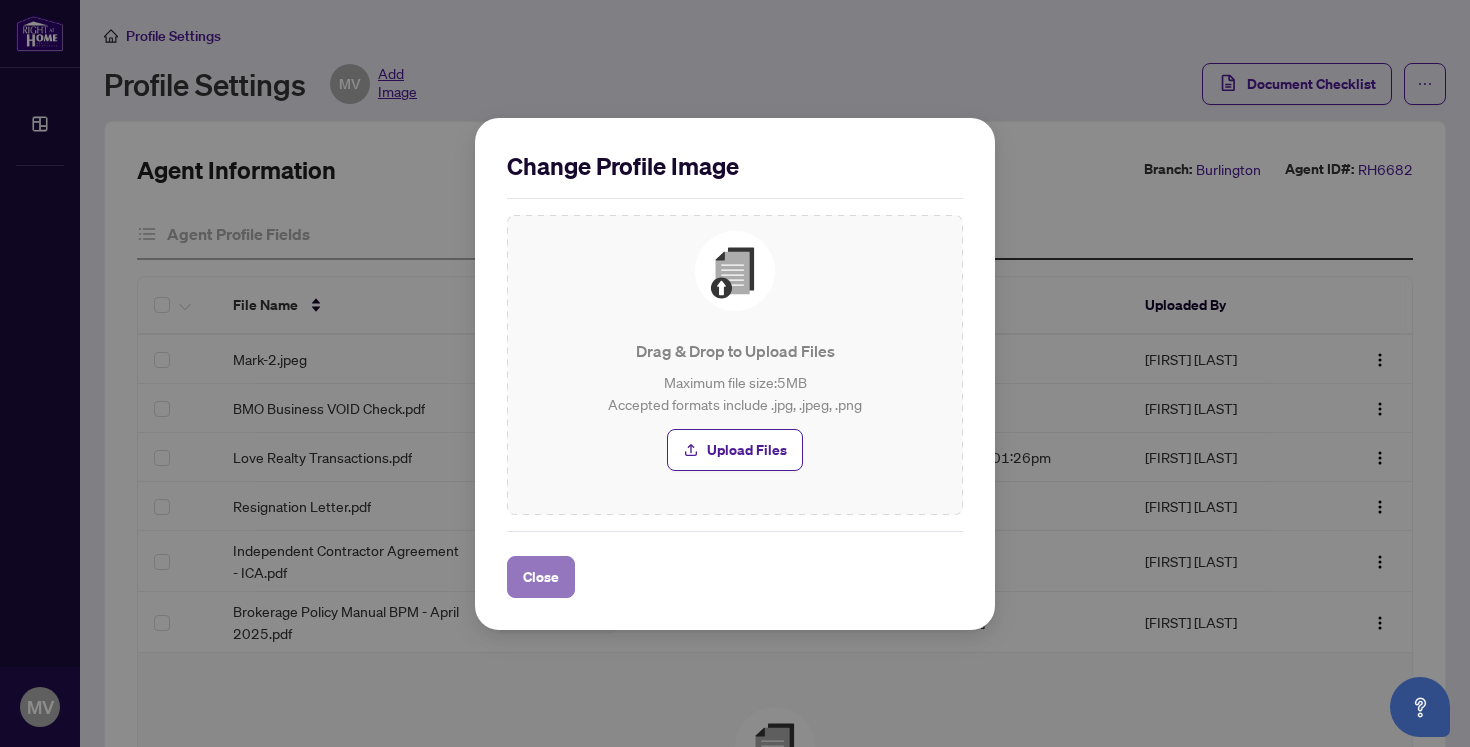 click on "Close" at bounding box center (541, 577) 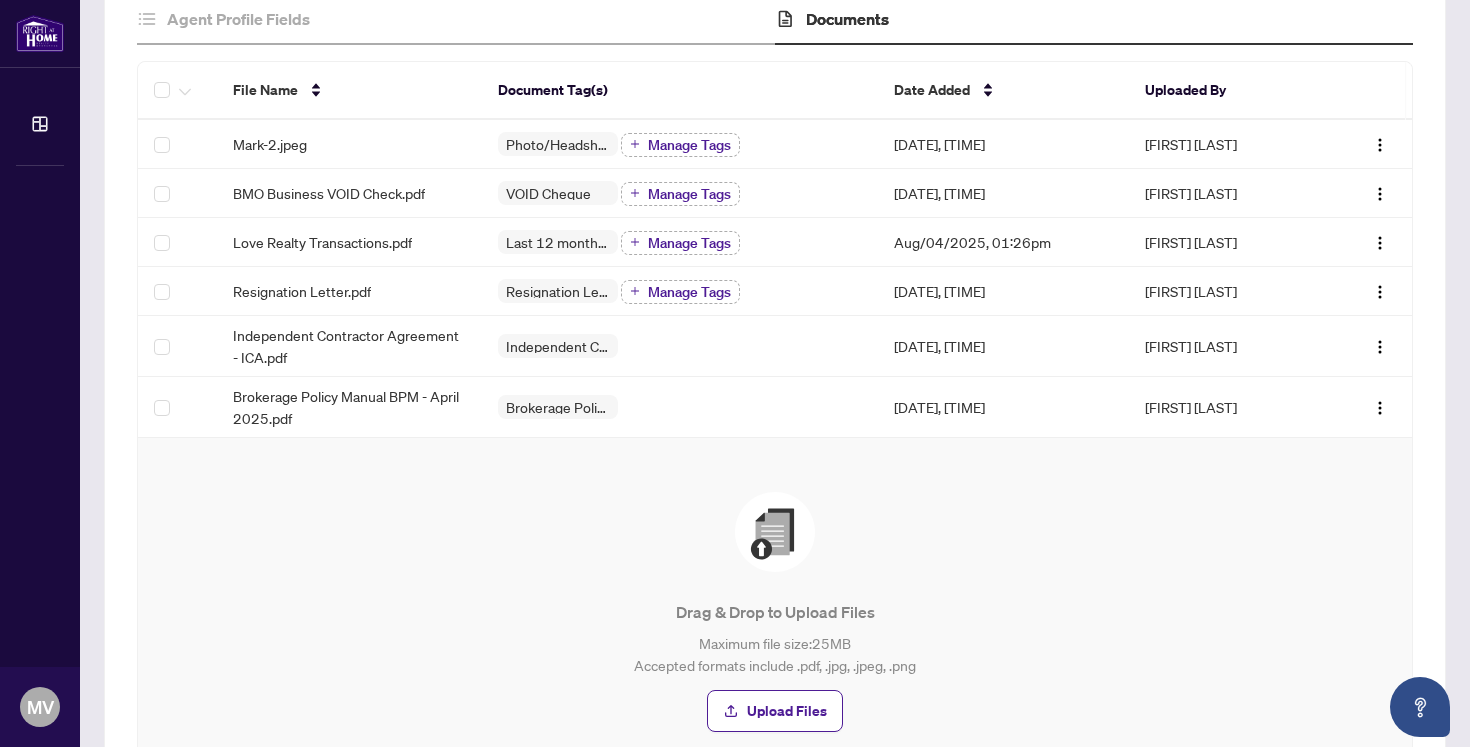 scroll, scrollTop: 0, scrollLeft: 0, axis: both 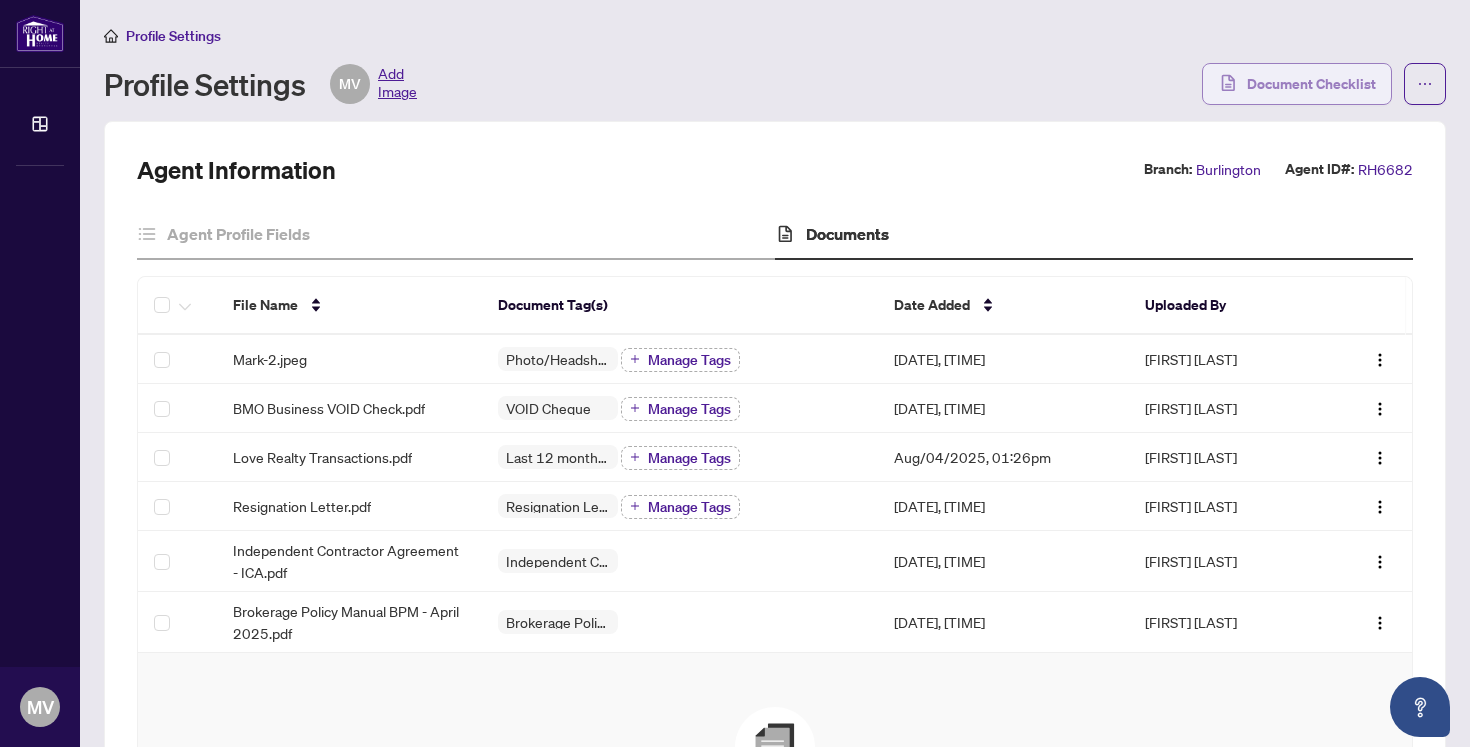click on "Document Checklist" at bounding box center (1311, 84) 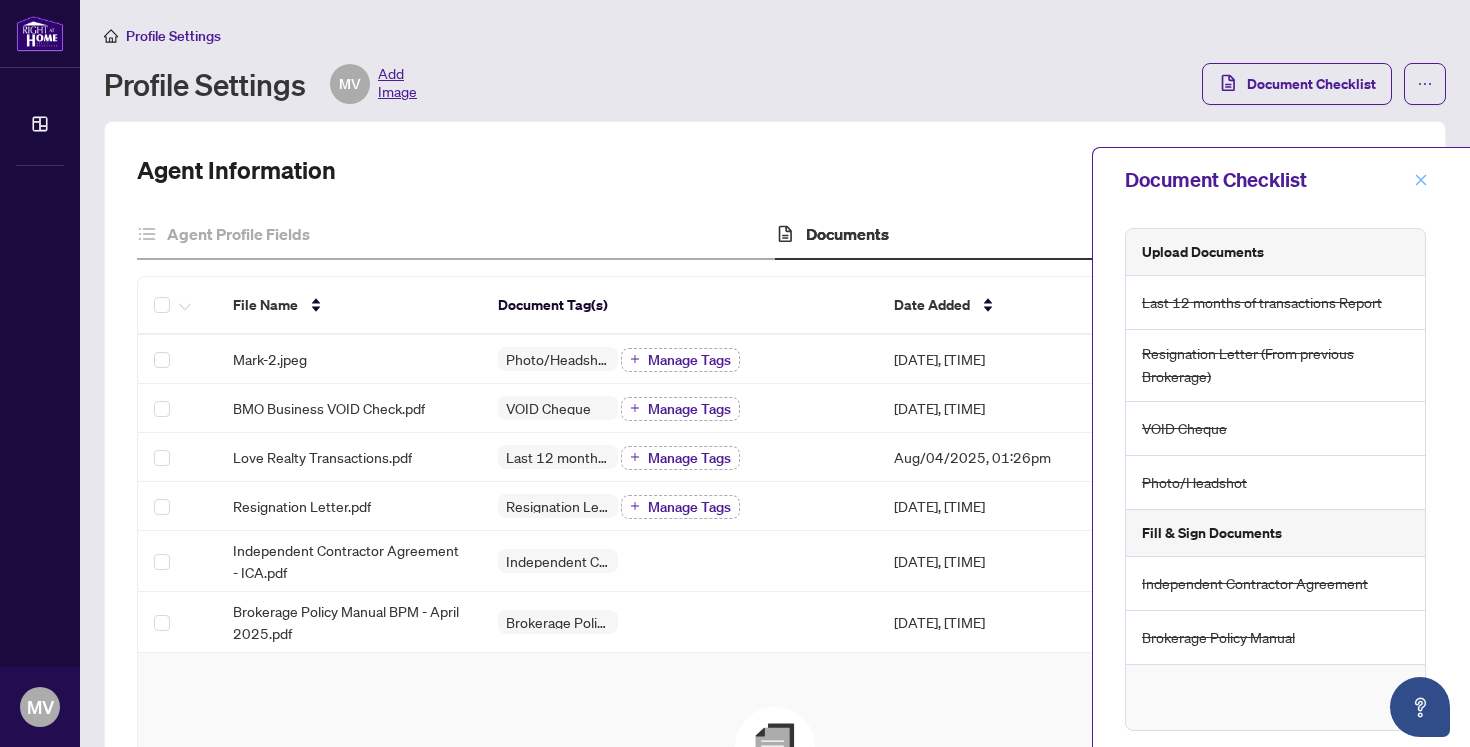 click 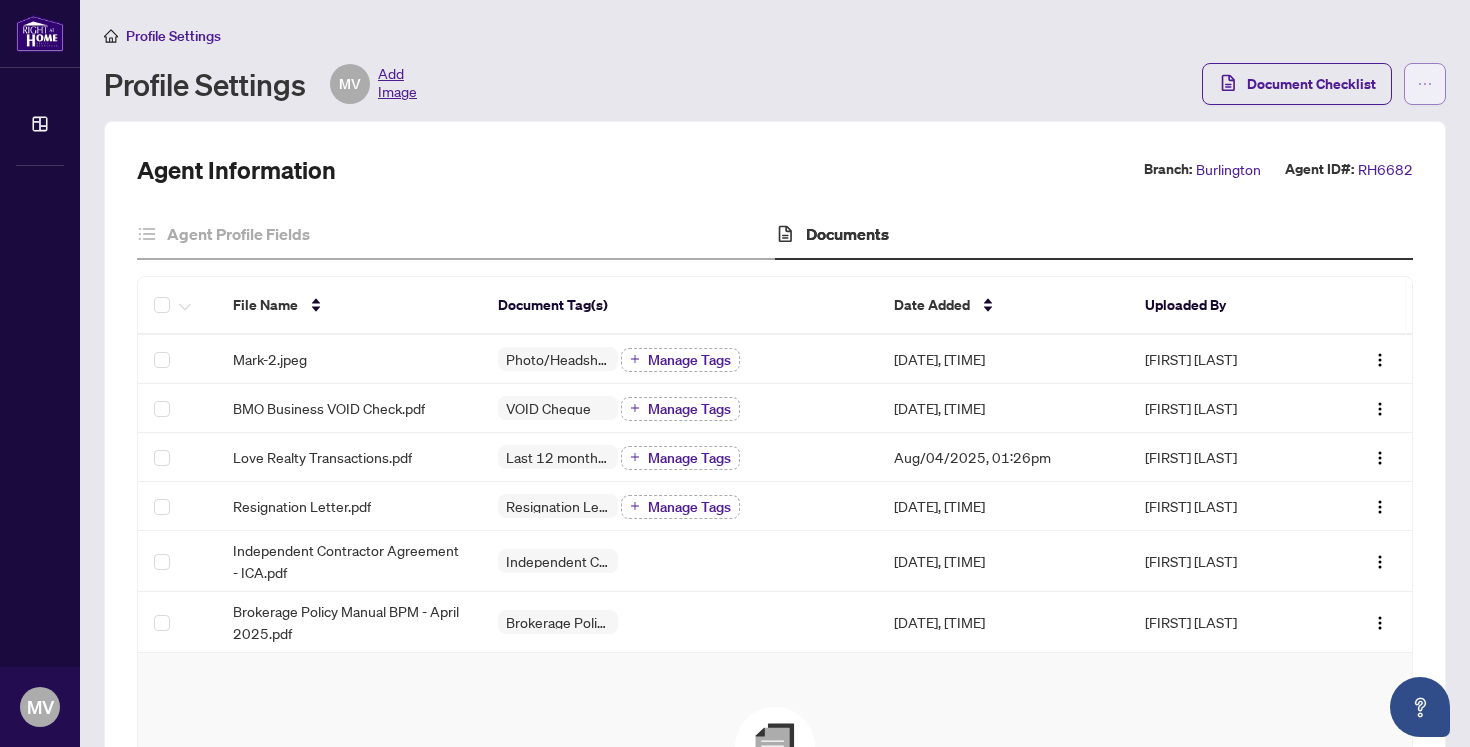 click 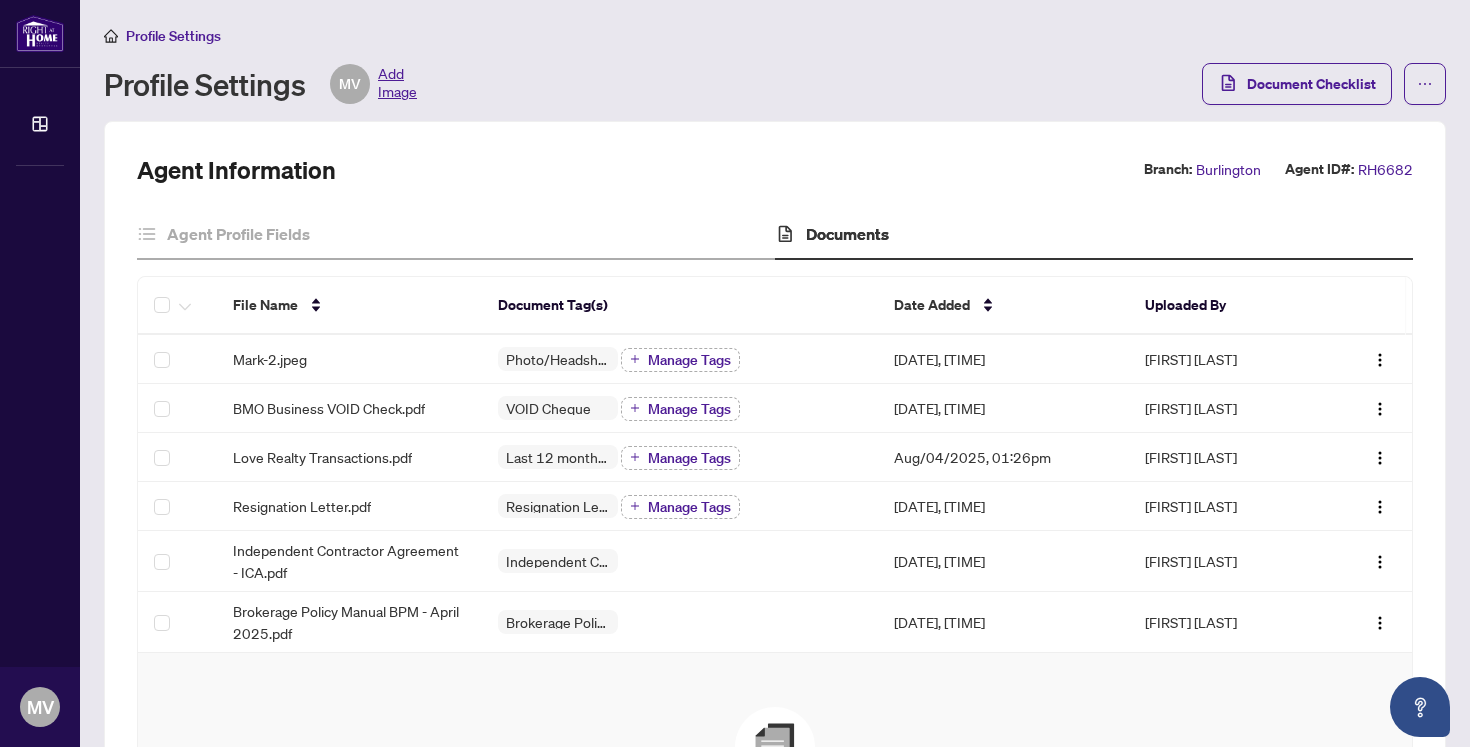 click on "Agent Information Branch: [CITY] Agent ID#: [AGENT_ID]" at bounding box center [775, 170] 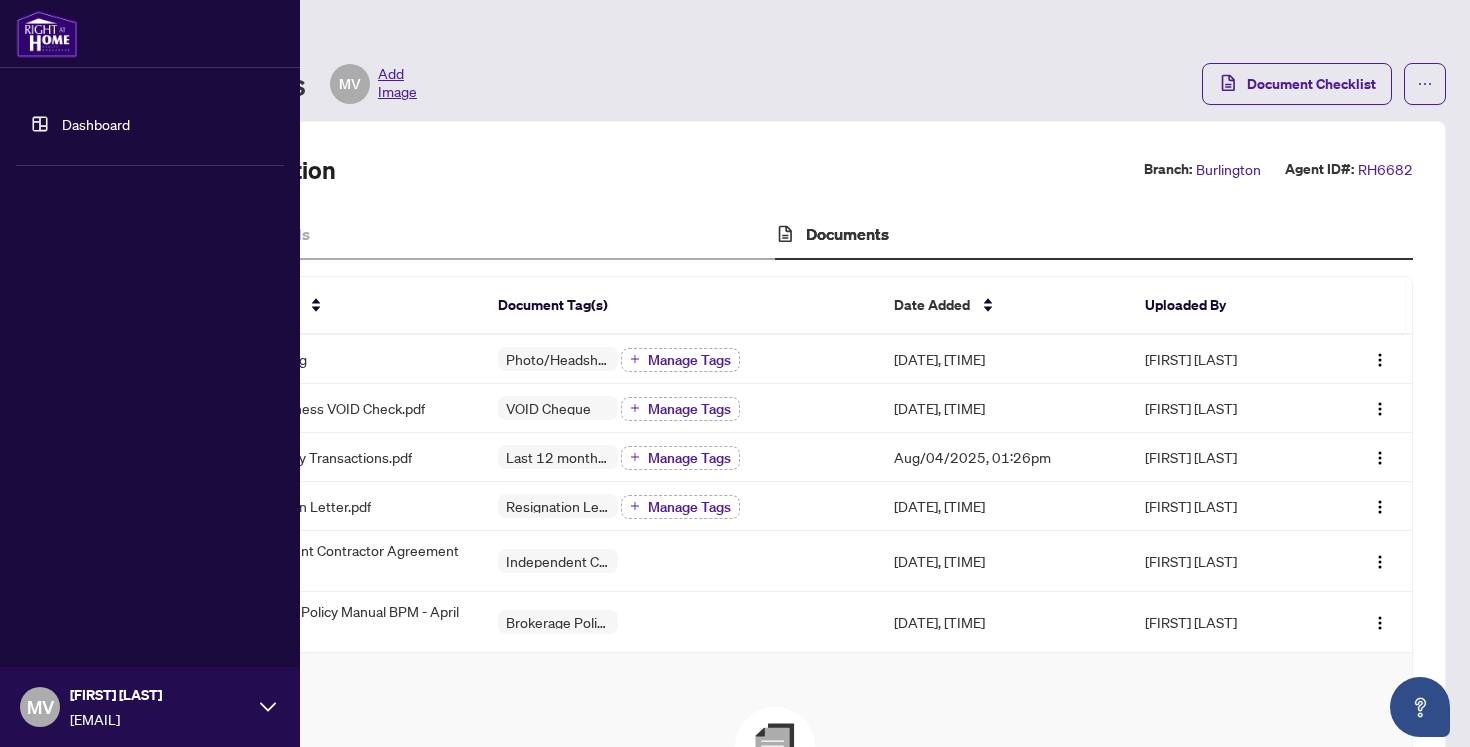 click on "Dashboard" at bounding box center [96, 124] 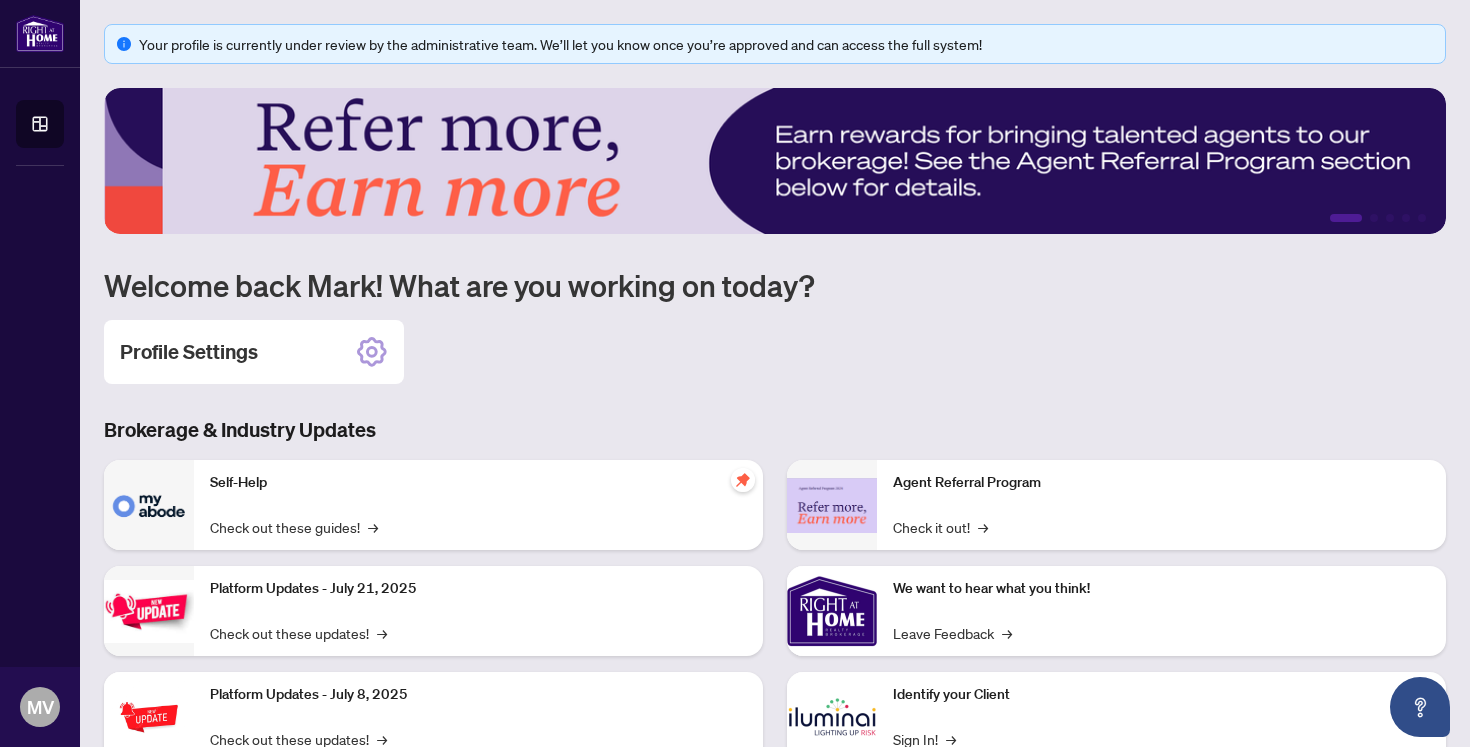 scroll, scrollTop: 175, scrollLeft: 0, axis: vertical 